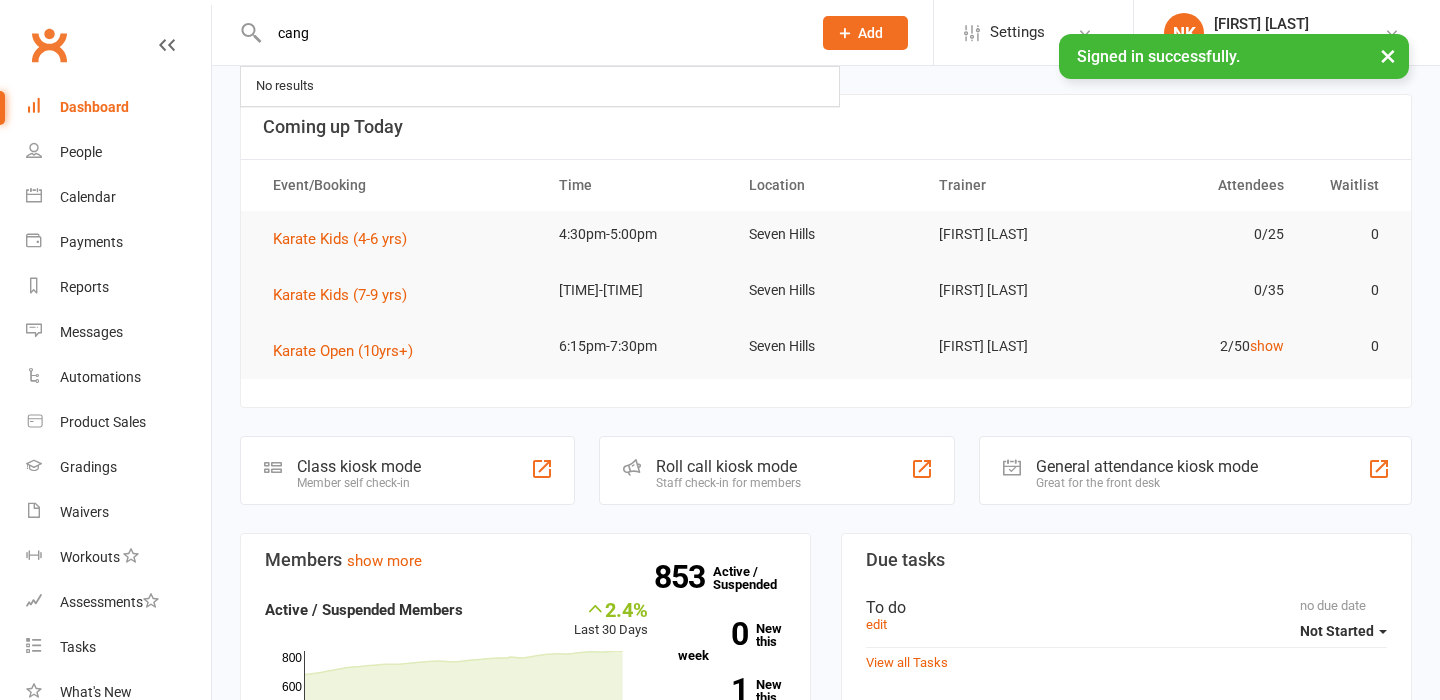 scroll, scrollTop: 0, scrollLeft: 0, axis: both 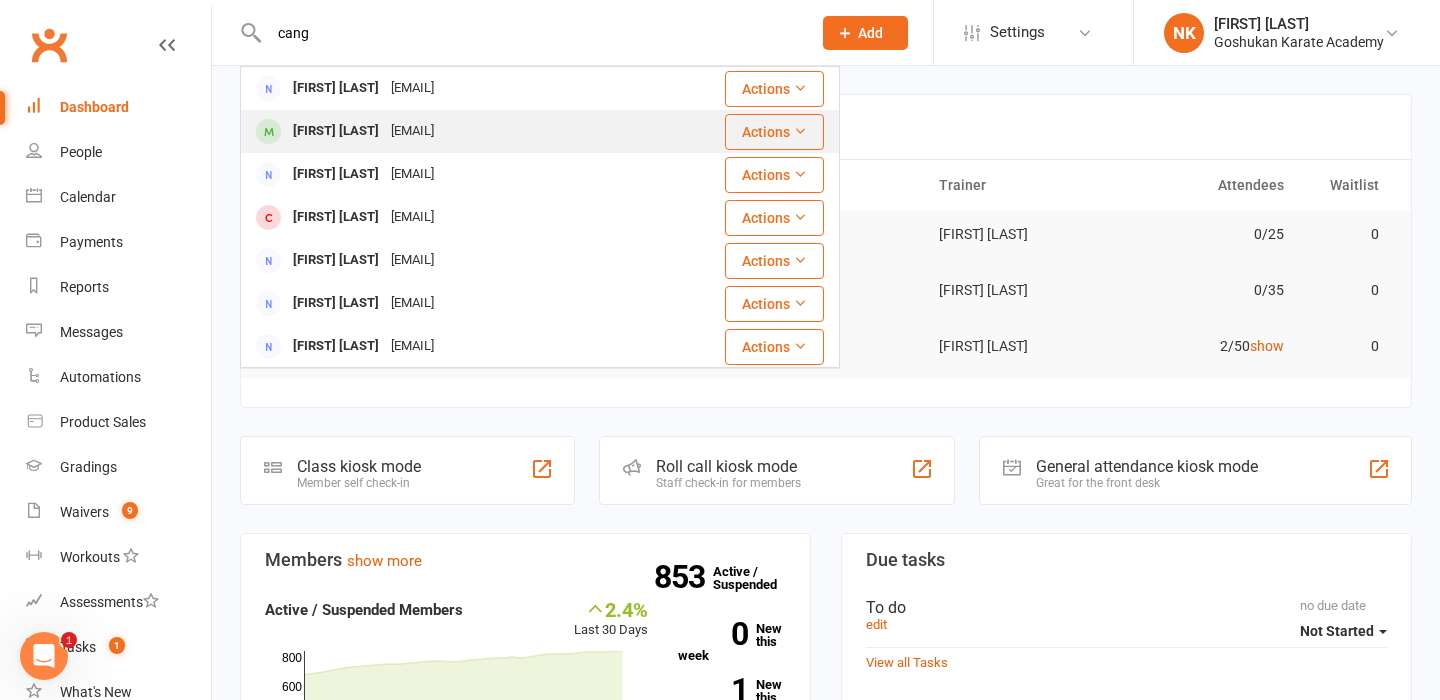 type on "cang" 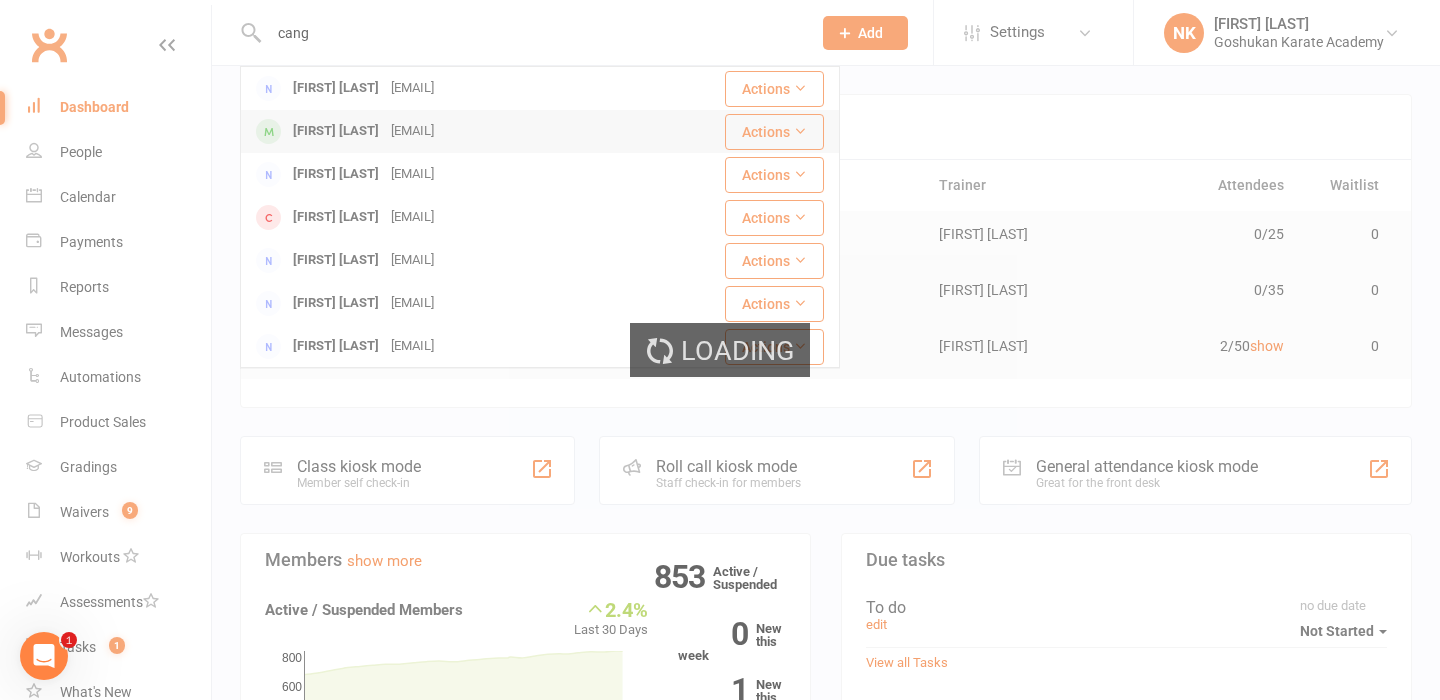 type 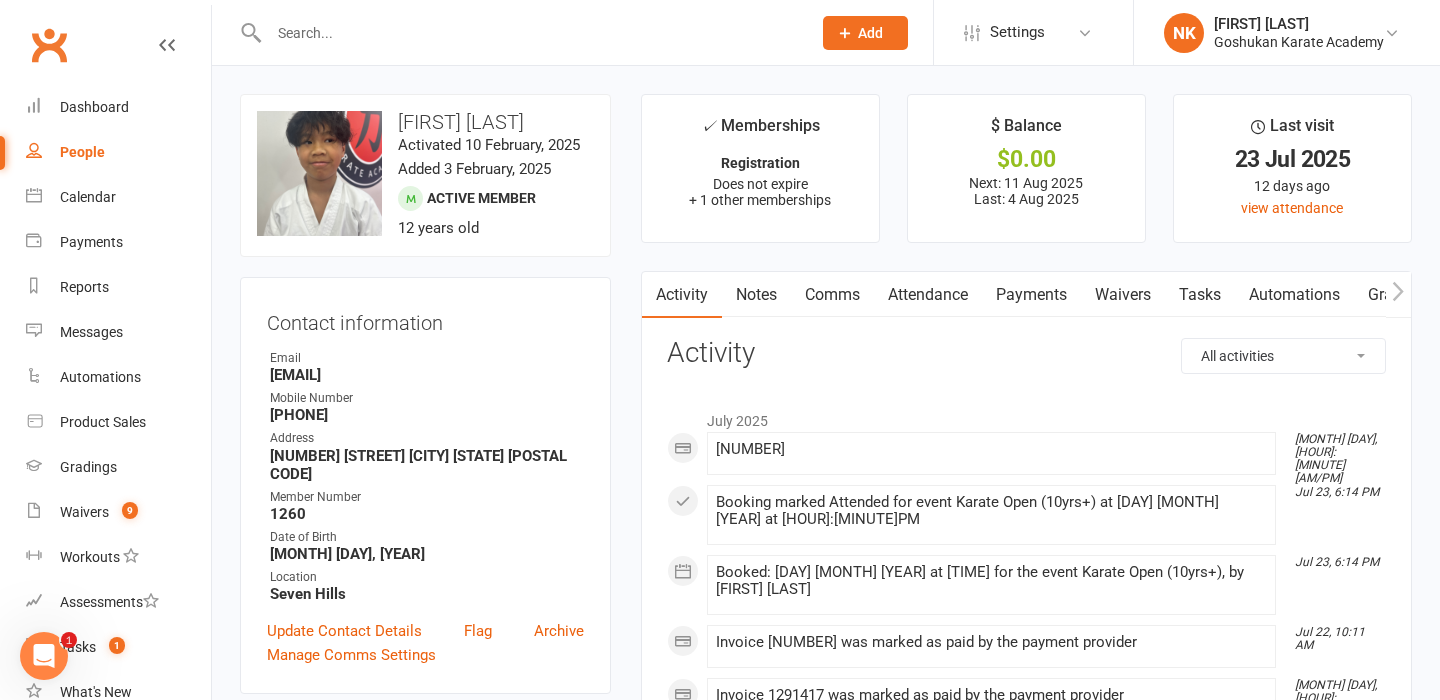 click on "[MONTH] [DAY], [TIME] Invoice [NUMBER] was marked as paid by the payment provider   [MONTH] [DAY], [TIME] Booking marked Attended for event Karate Open (10yrs+) at [DAY] [MONTH] [YEAR] at [TIME]   [MONTH] [DAY], [TIME] Booked: [DAY] [MONTH] [YEAR] at [TIME] for the event Karate Open (10yrs+), by [FIRST] [LAST]   [MONTH] [DAY], [TIME] Invoice [NUMBER] was marked as paid by the payment provider   [MONTH] [DAY], [TIME] Invoice [NUMBER] was marked as paid by the payment provider   [MONTH] [DAY], [TIME]   [MONTH] [DAY], [TIME]" at bounding box center (1026, 1096) 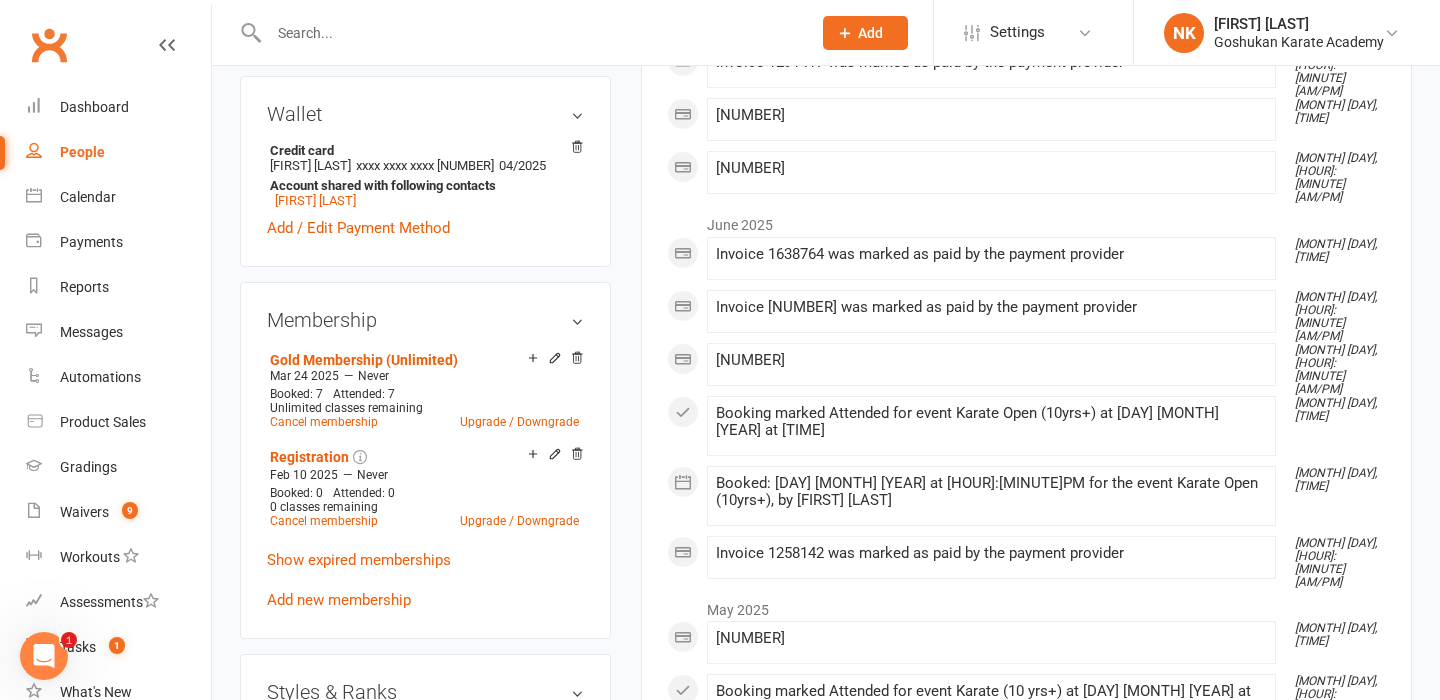 scroll, scrollTop: 0, scrollLeft: 0, axis: both 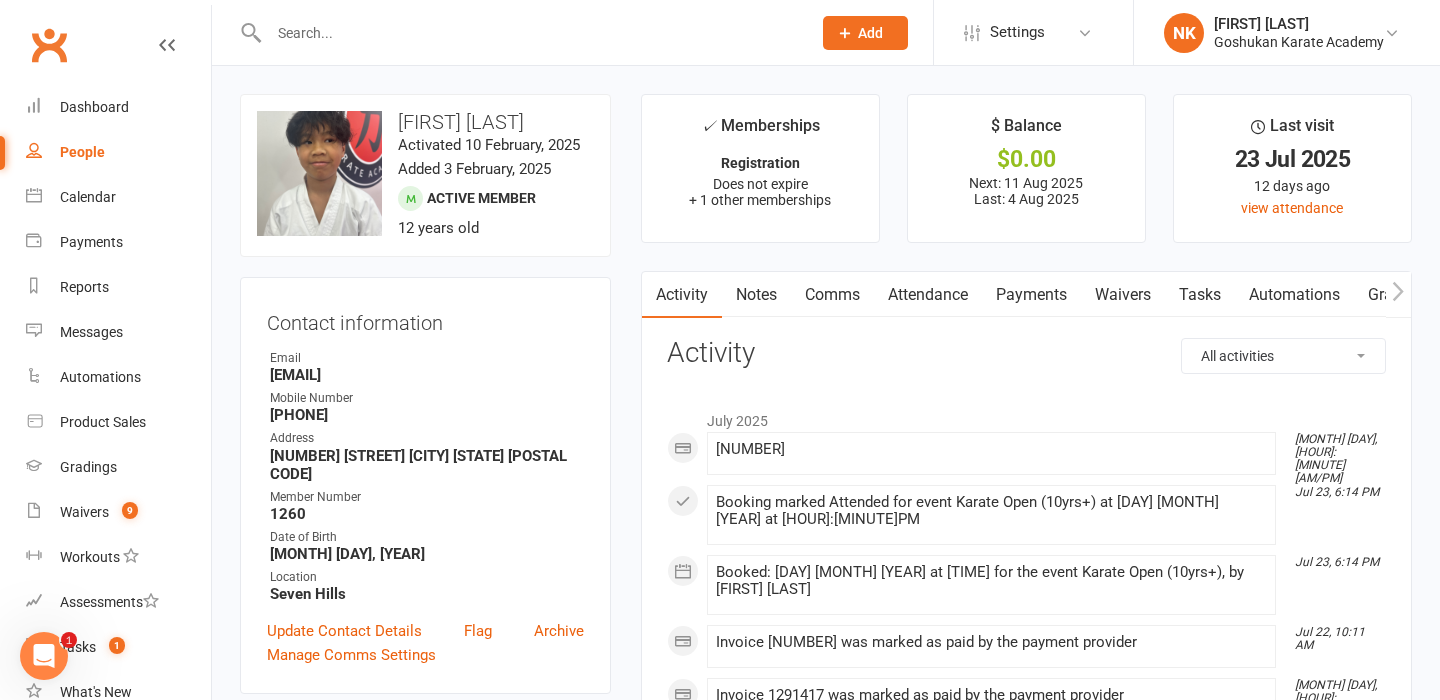 click on "Attendance" at bounding box center (928, 295) 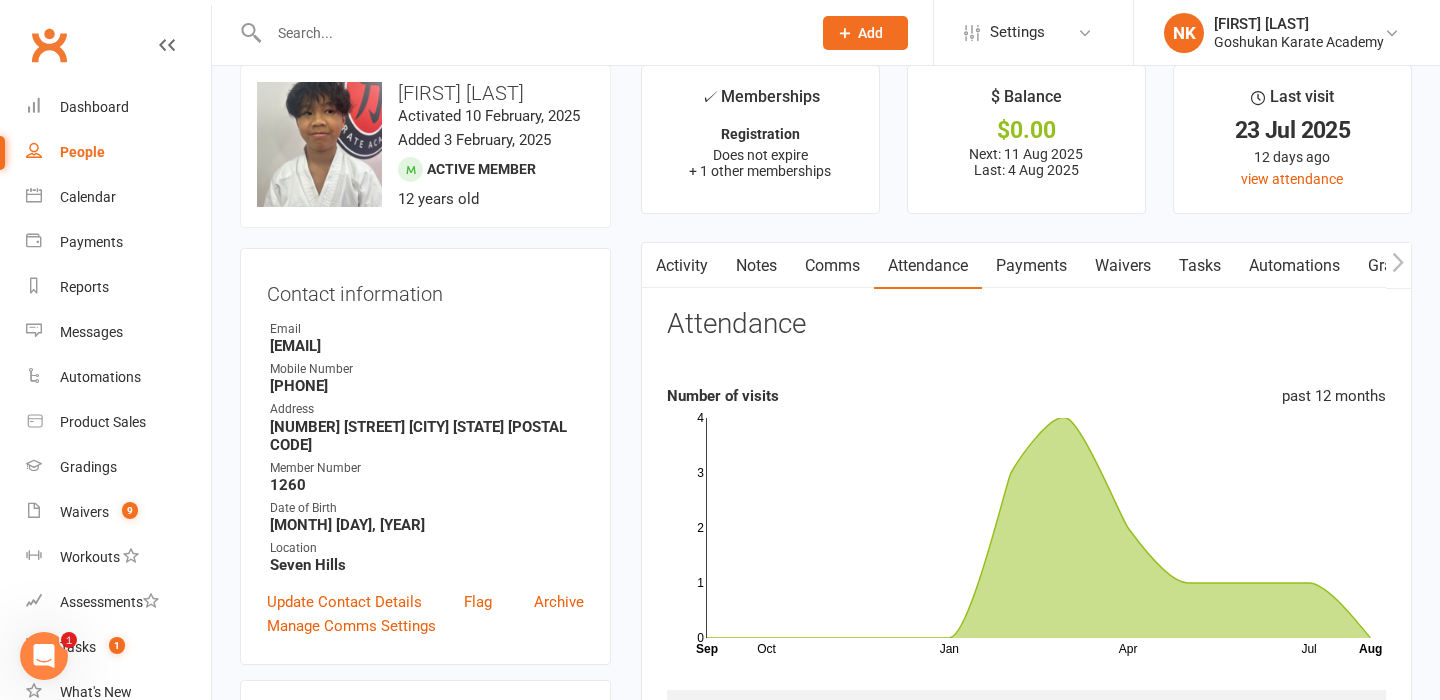 scroll, scrollTop: 0, scrollLeft: 0, axis: both 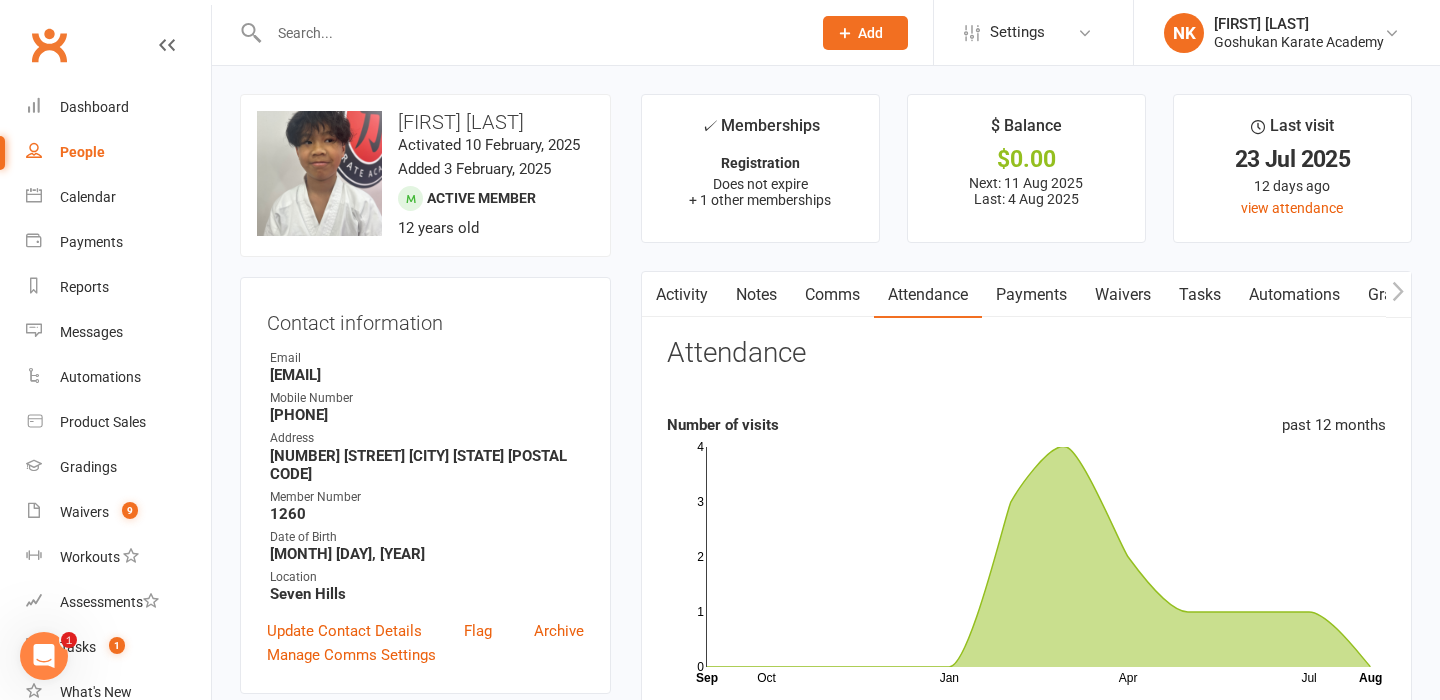 click on "Payments" at bounding box center [1031, 295] 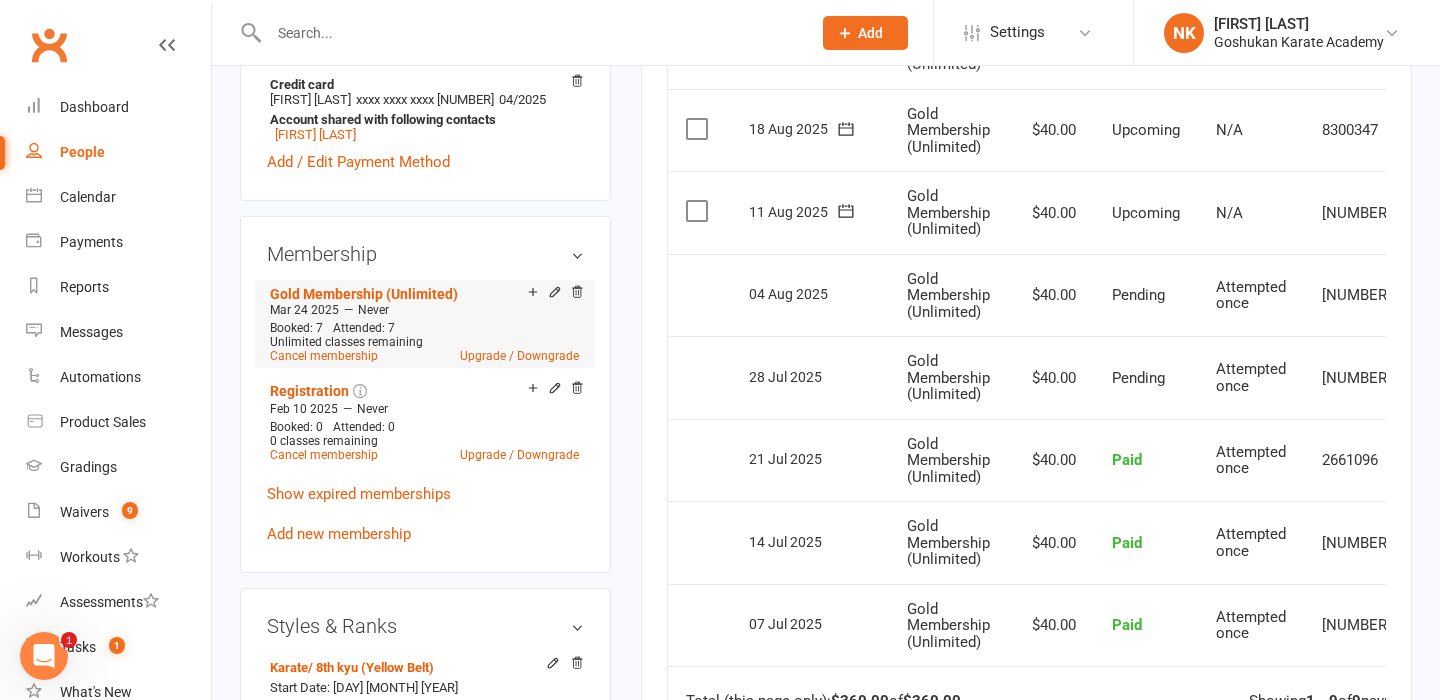 scroll, scrollTop: 700, scrollLeft: 0, axis: vertical 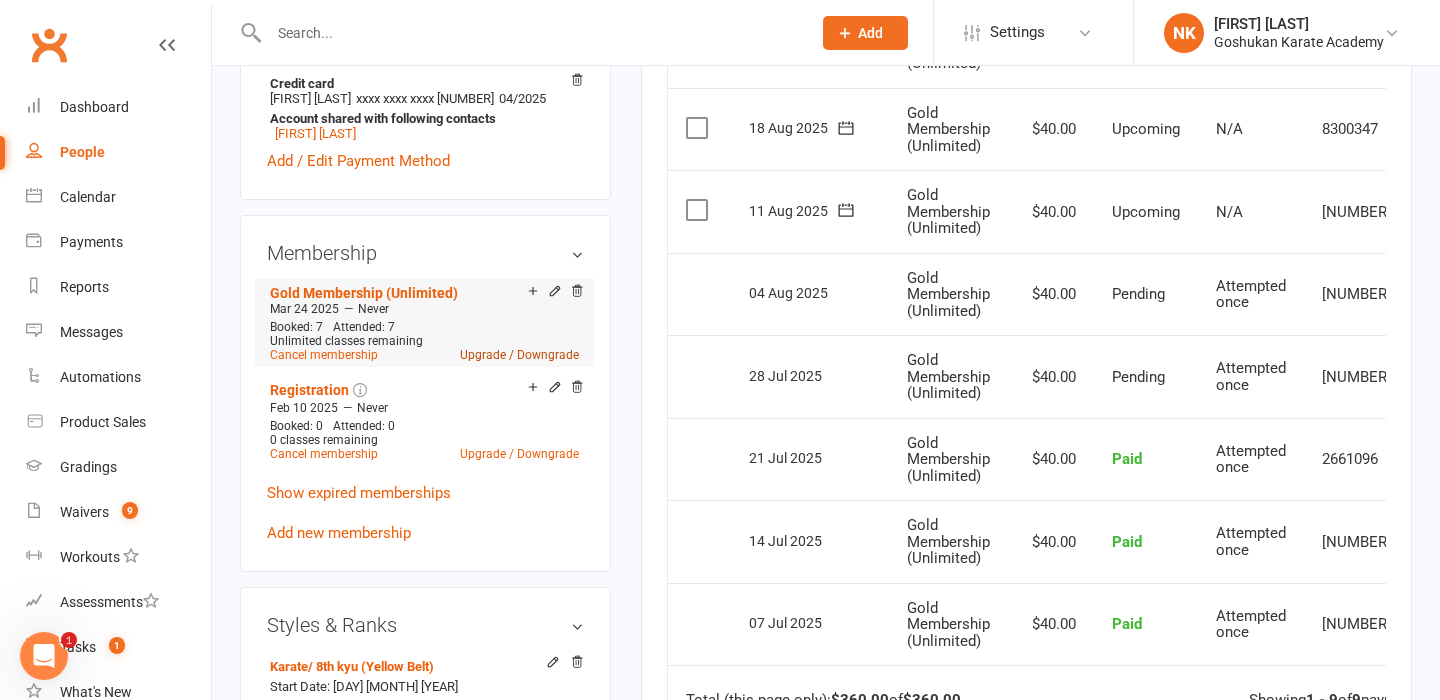 click on "Upgrade / Downgrade" at bounding box center [519, 355] 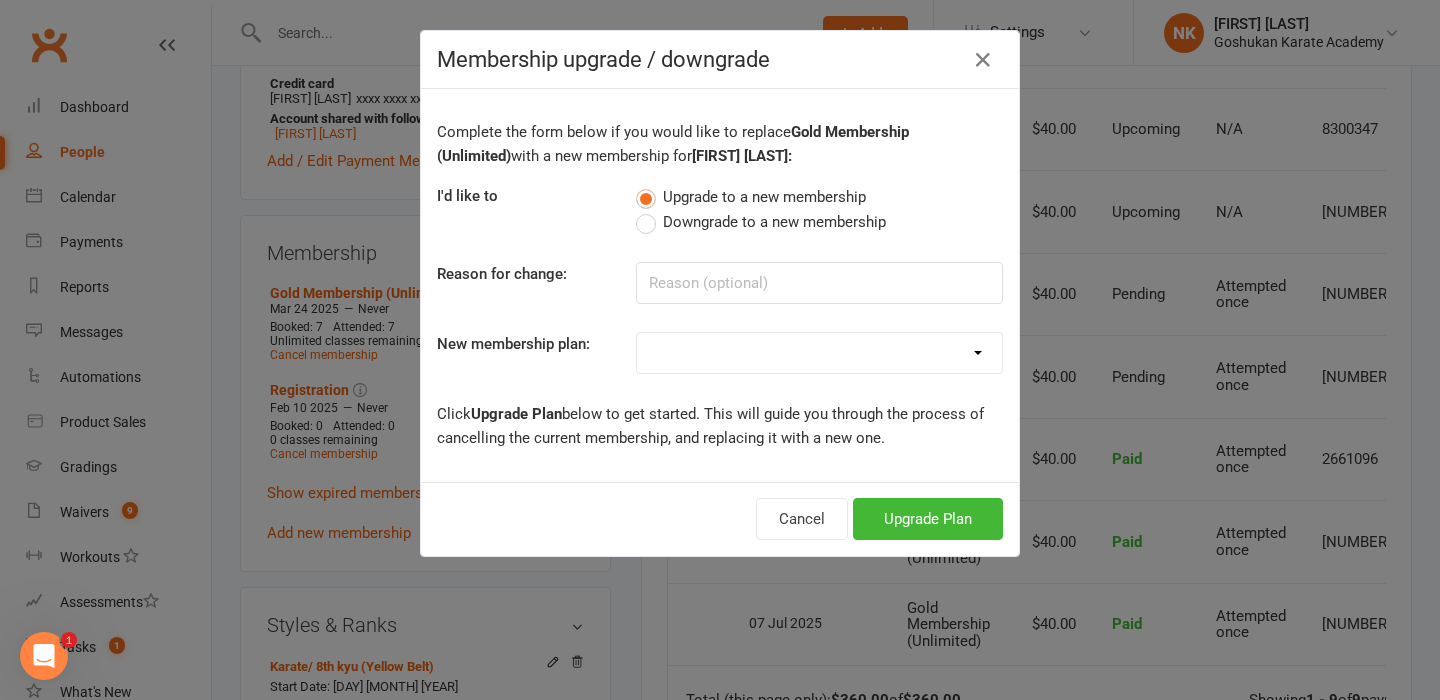 click on "Downgrade to a new membership" at bounding box center [774, 220] 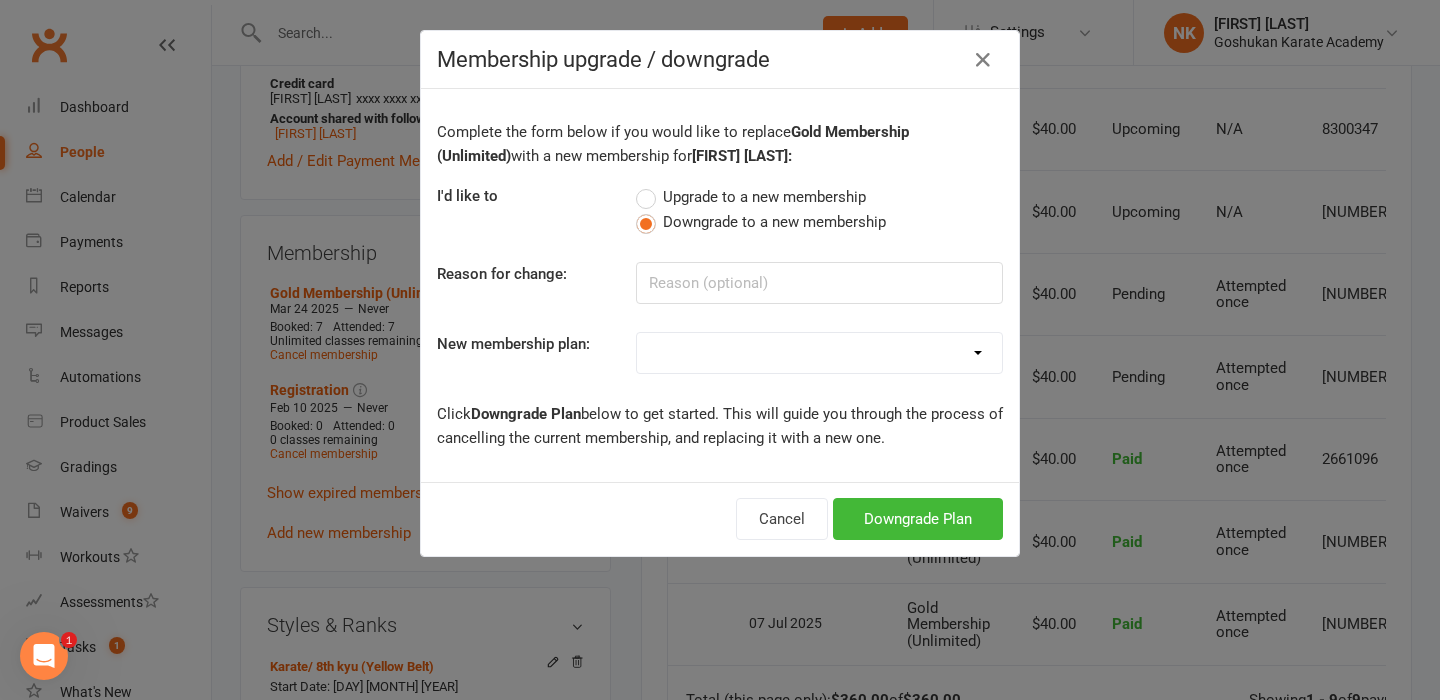 click on "Registration Gold Membership (Unlimited) Silver Membership (1 class per week) Casual Pass Free Trial Class 10 Visit Pass Instructor Silver member - extra class Silver member - free class (3rd plus) VIP KARATE KIDS (Gold Membership) KARATE KIDS (Silver Membership) Platinum Membership (Unlimited classes) Registration Only Annual Insurance Registration Waiver GASSHUKU 2022" at bounding box center (819, 353) 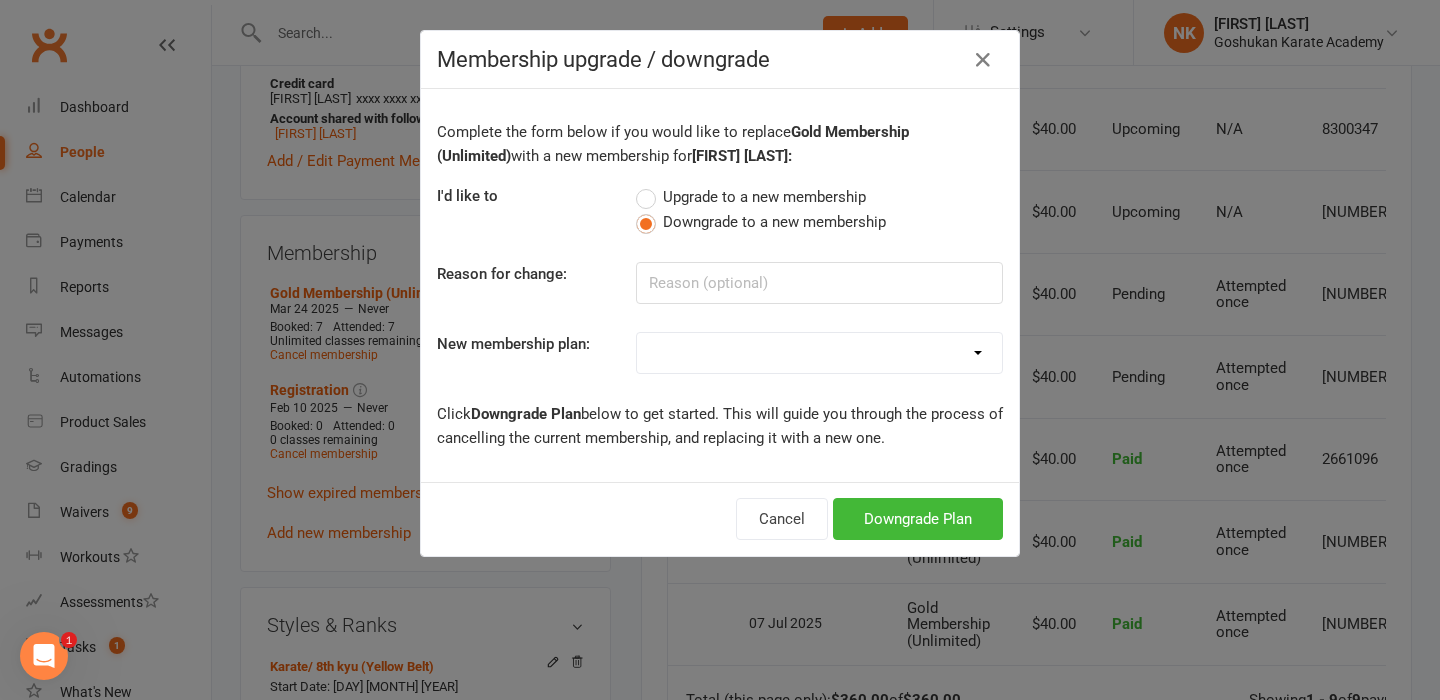 select on "2" 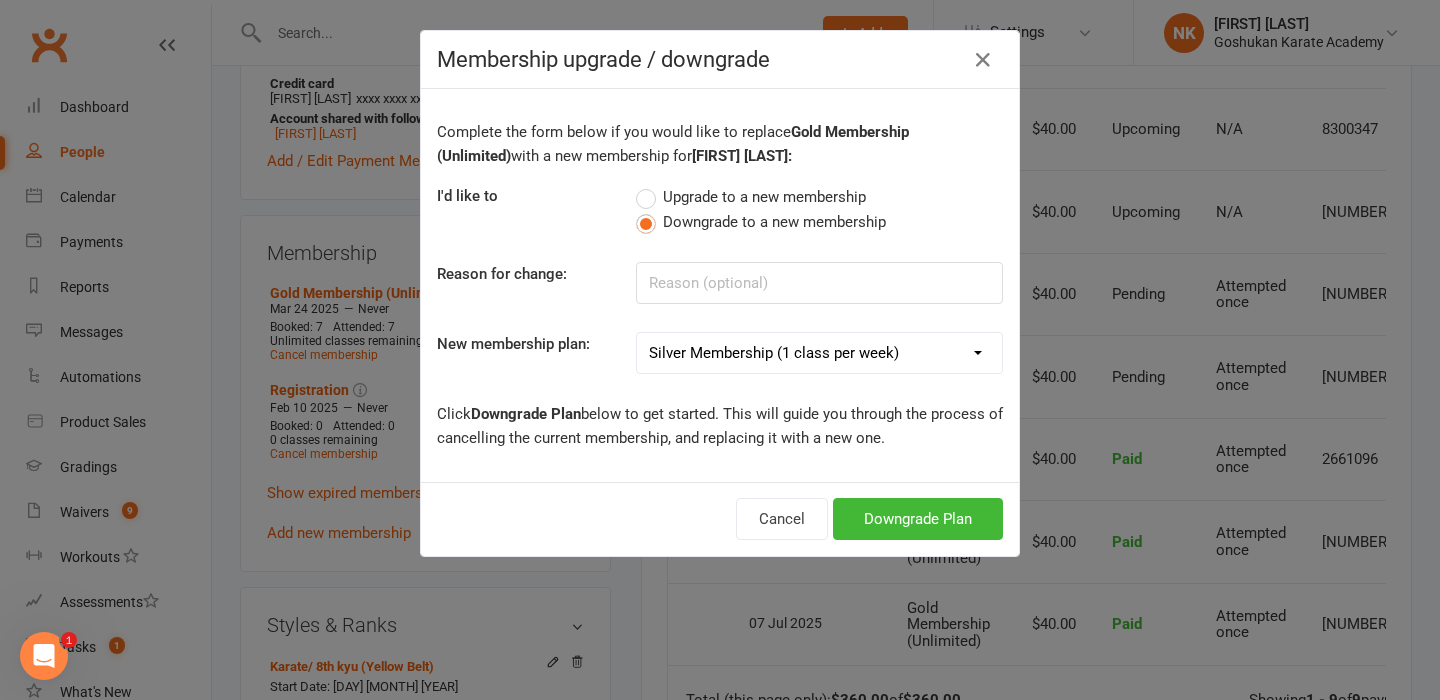 click on "Registration Gold Membership (Unlimited) Silver Membership (1 class per week) Casual Pass Free Trial Class 10 Visit Pass Instructor Silver member - extra class Silver member - free class (3rd plus) VIP KARATE KIDS (Gold Membership) KARATE KIDS (Silver Membership) Platinum Membership (Unlimited classes) Registration Only Annual Insurance Registration Waiver GASSHUKU 2022" at bounding box center [819, 353] 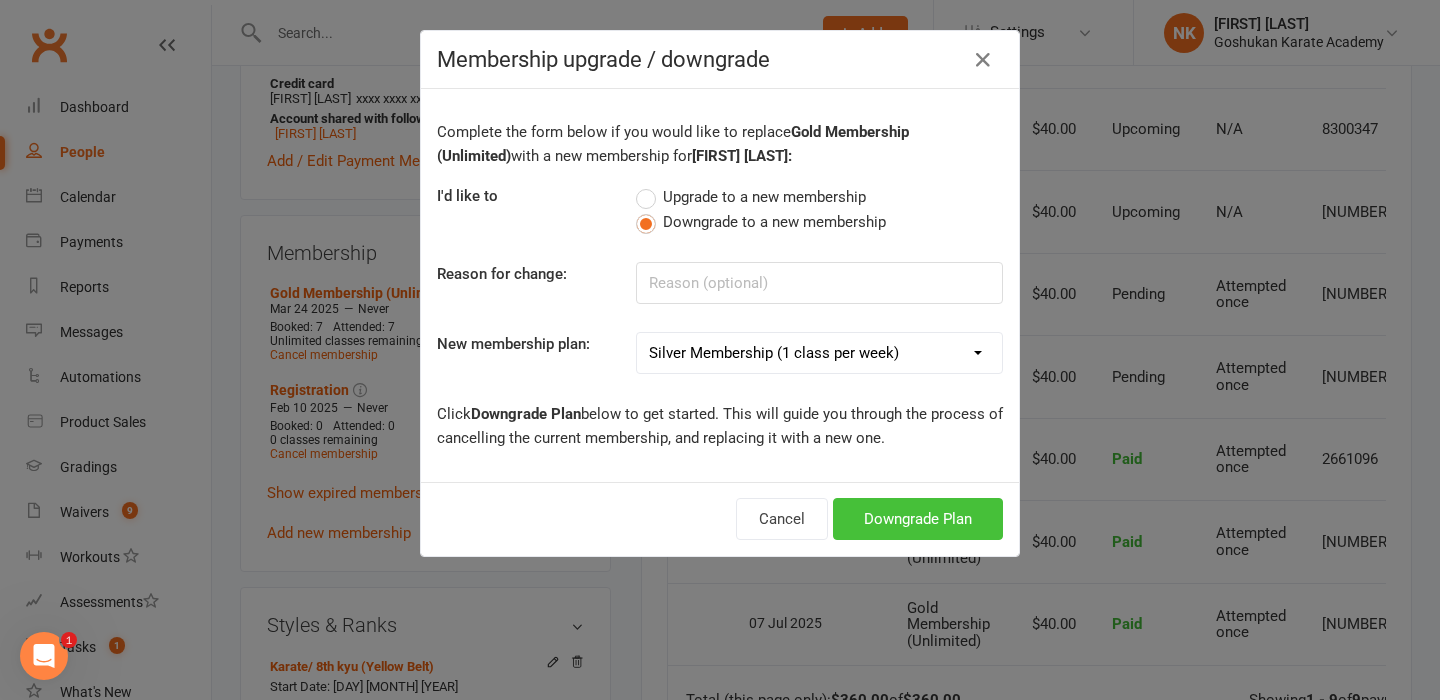 click on "Downgrade Plan" at bounding box center (918, 519) 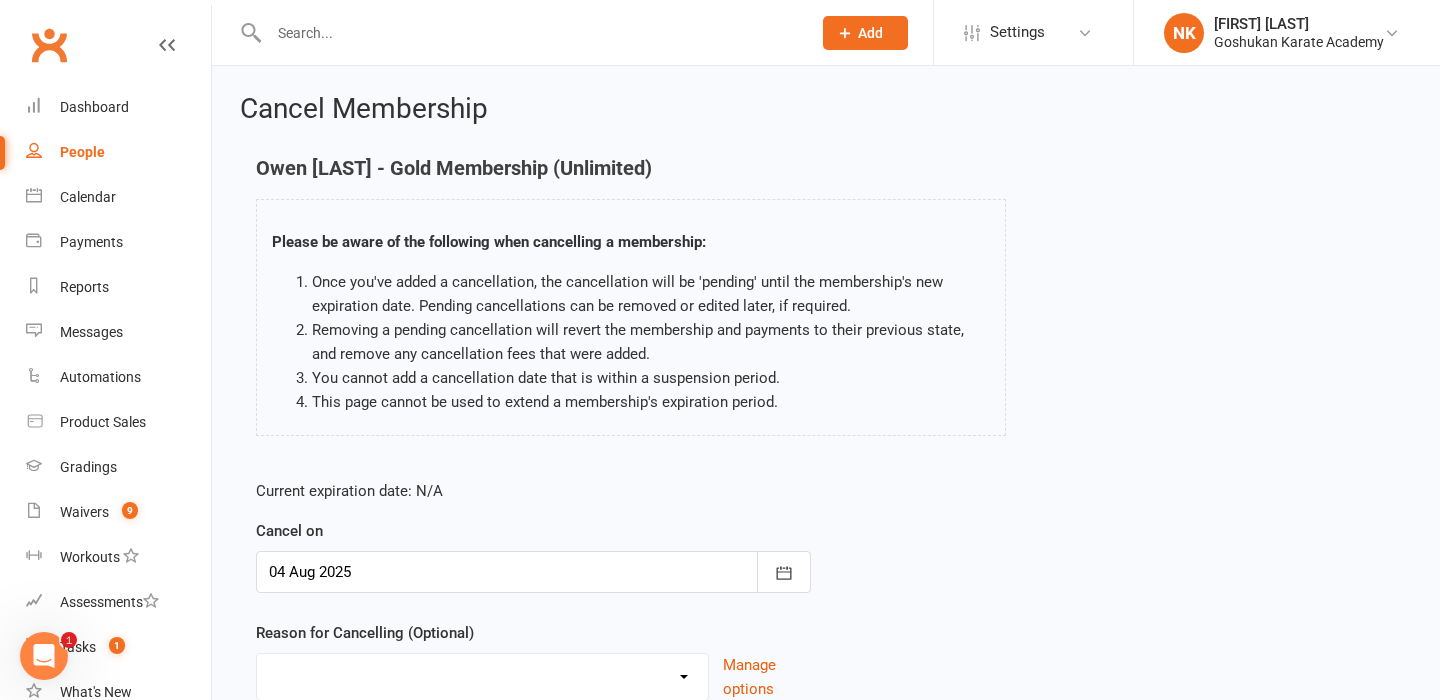 scroll, scrollTop: 114, scrollLeft: 0, axis: vertical 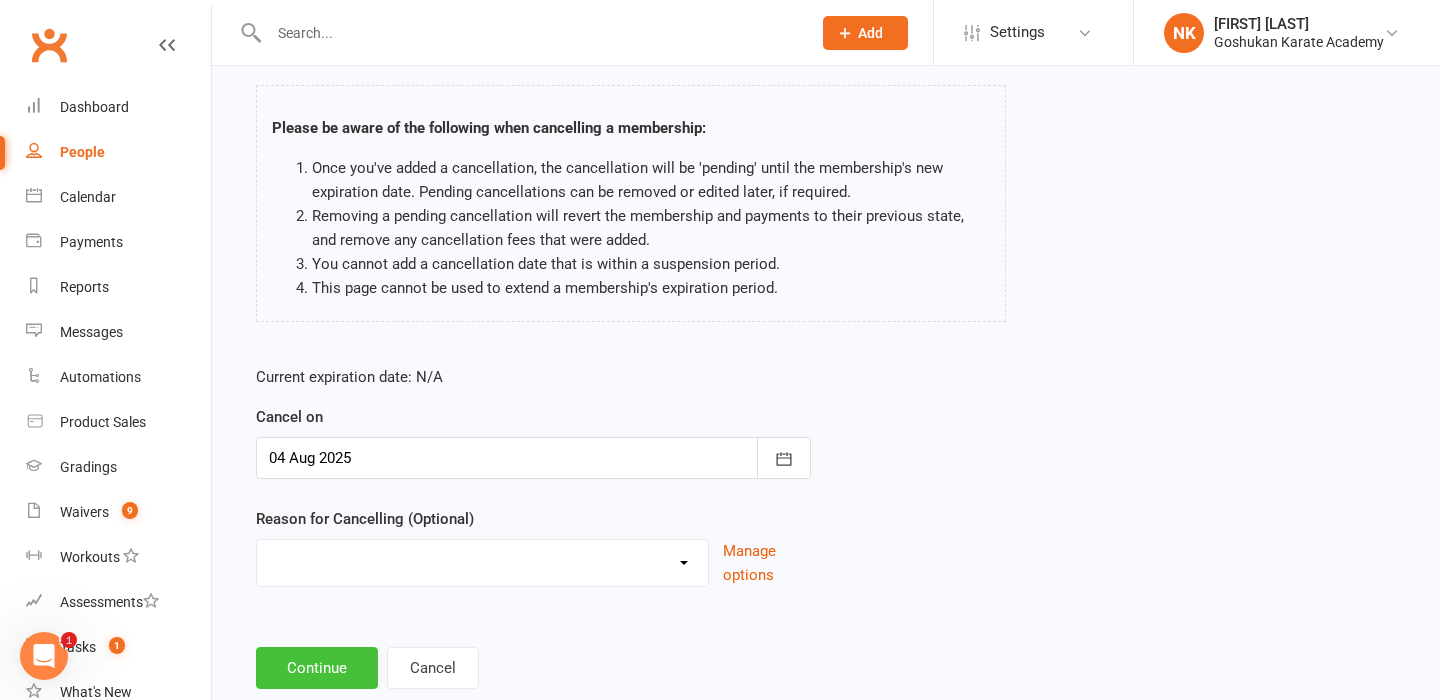 click on "Continue" at bounding box center (317, 668) 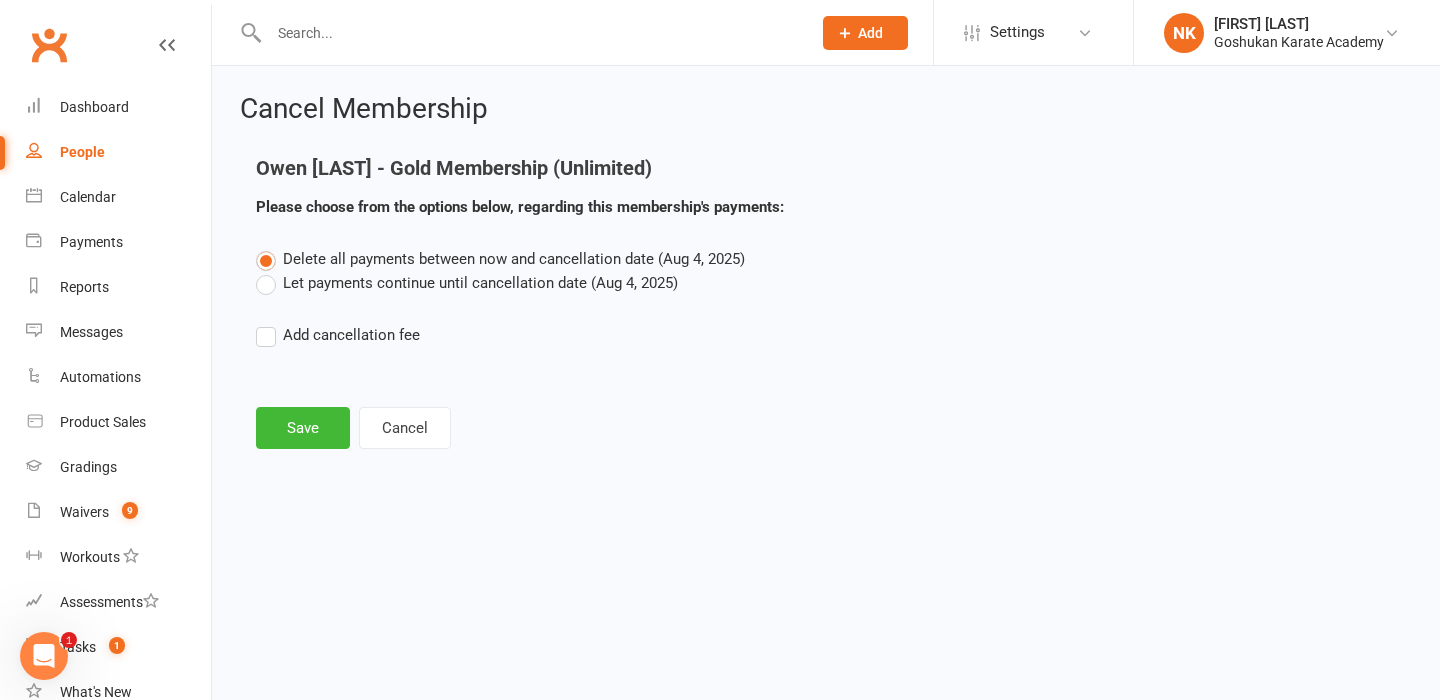 click on "Let payments continue until cancellation date (Aug 4, 2025)" at bounding box center (467, 283) 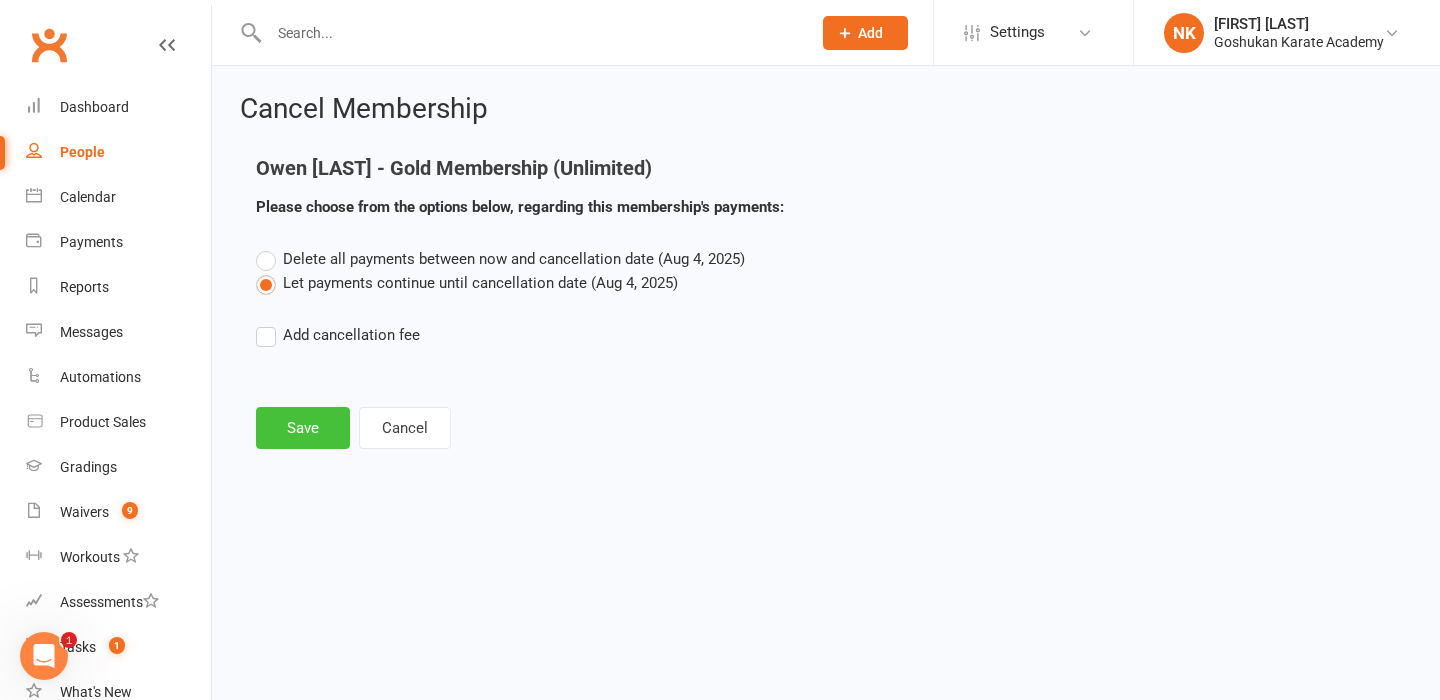 click on "Save" at bounding box center [303, 428] 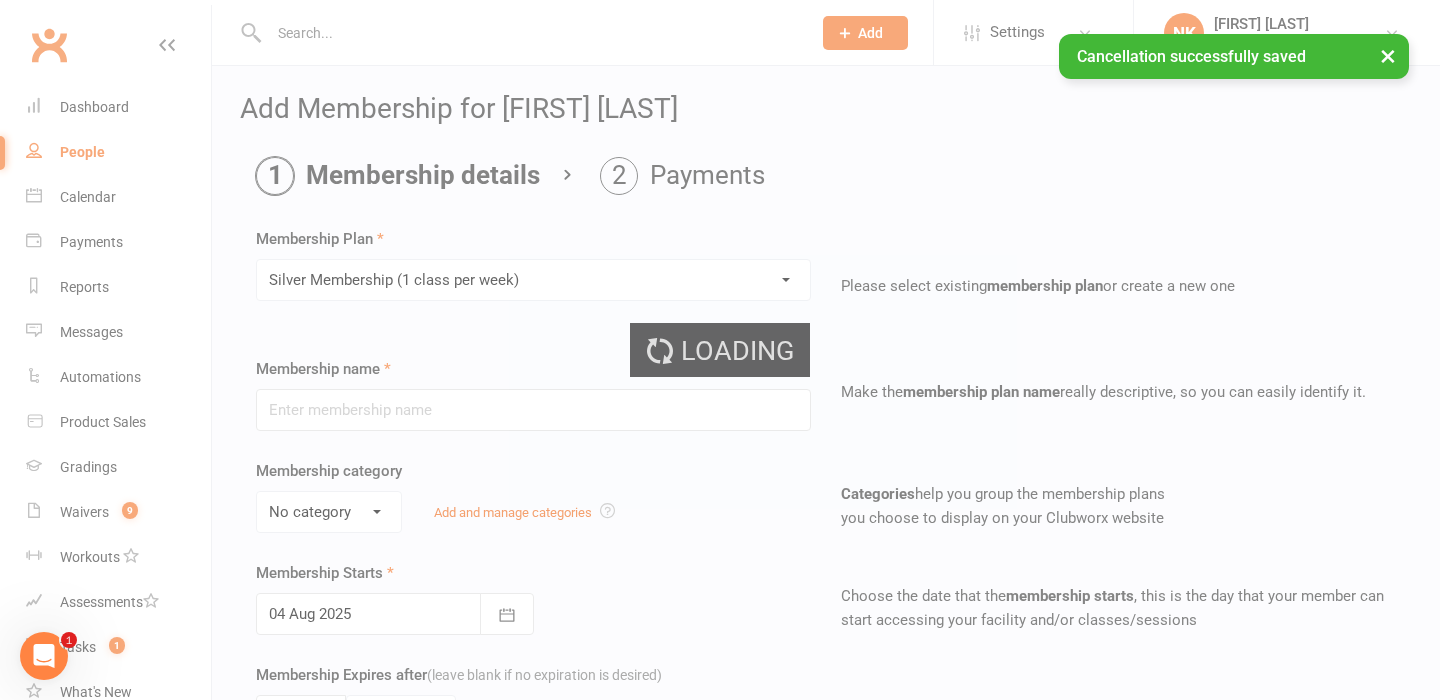 type on "Silver Membership (1 class per week)" 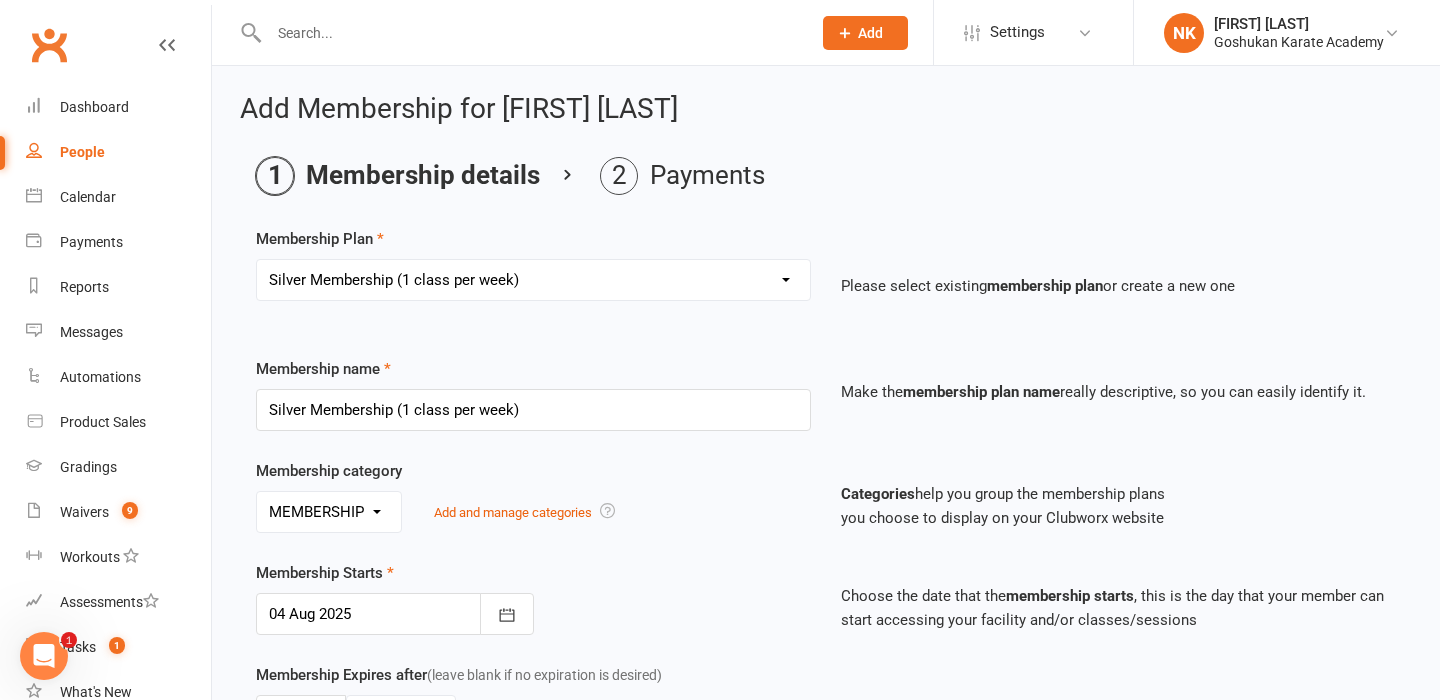 click at bounding box center [518, 32] 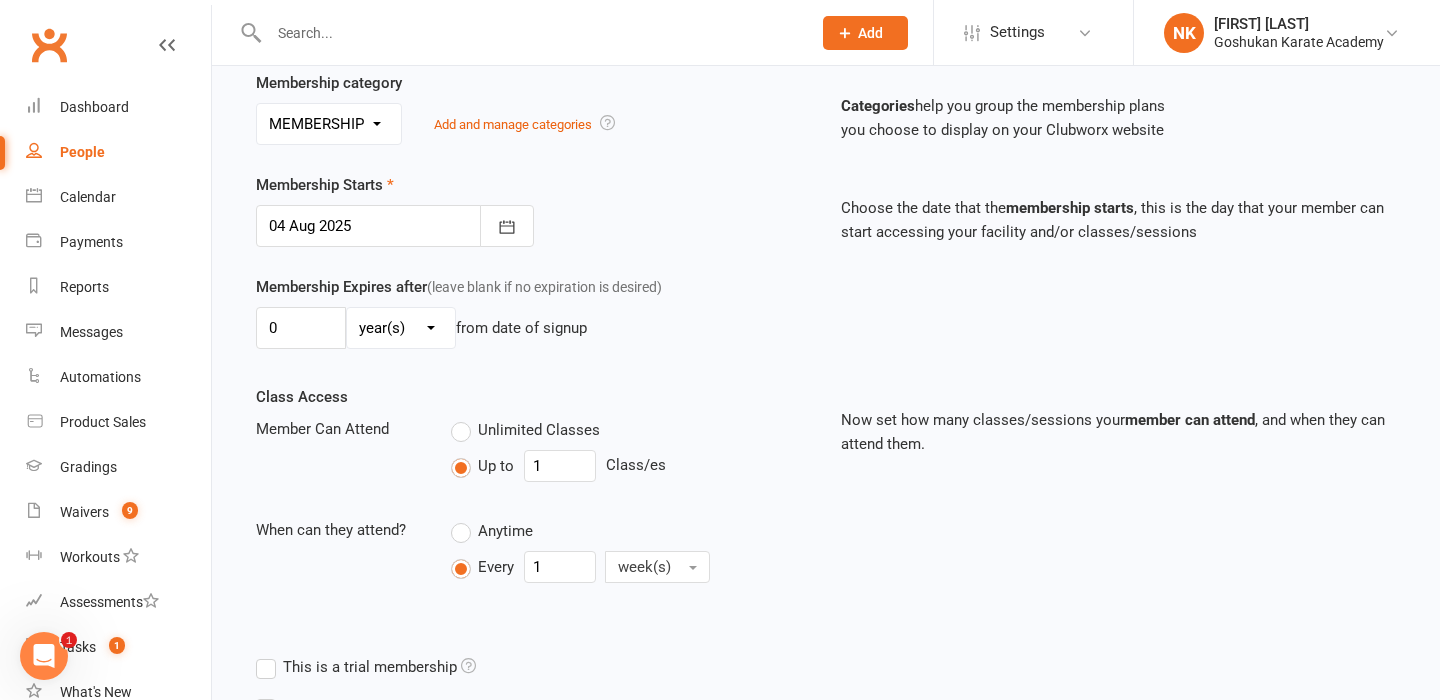 scroll, scrollTop: 638, scrollLeft: 0, axis: vertical 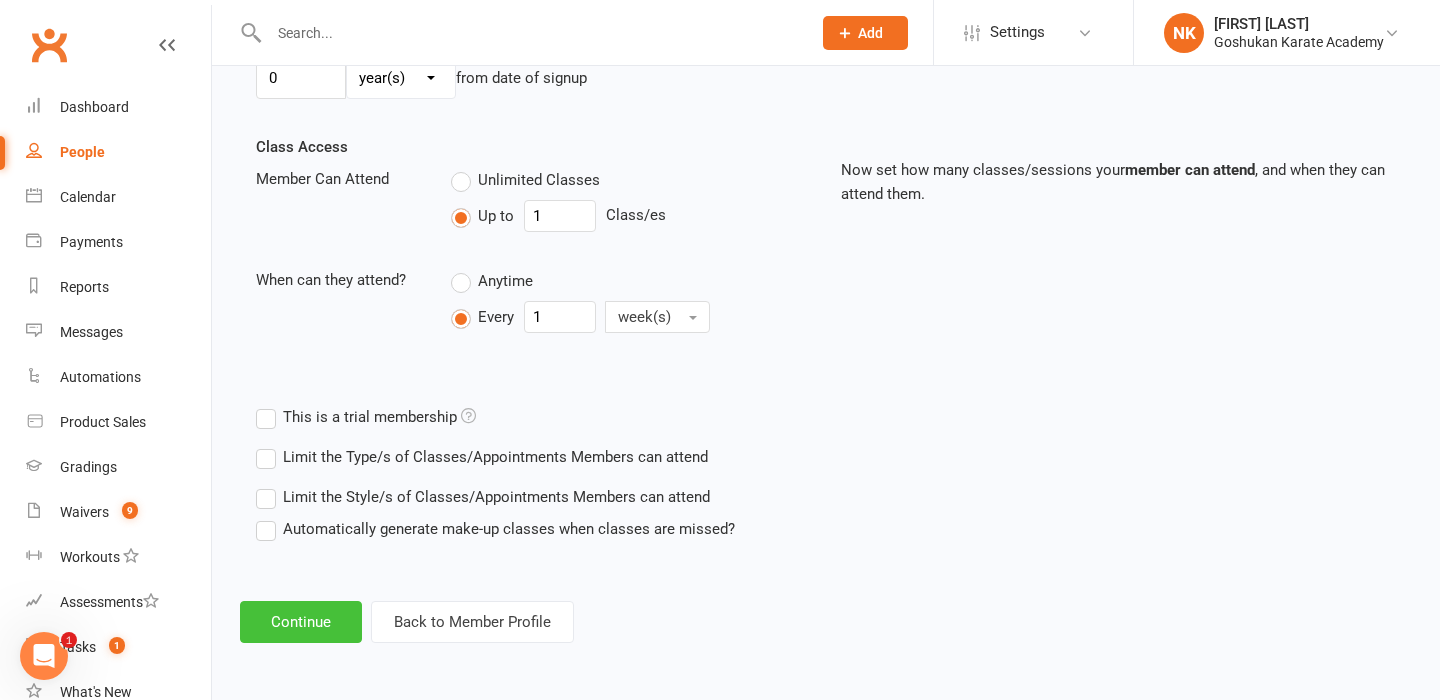 click on "Continue" at bounding box center [301, 622] 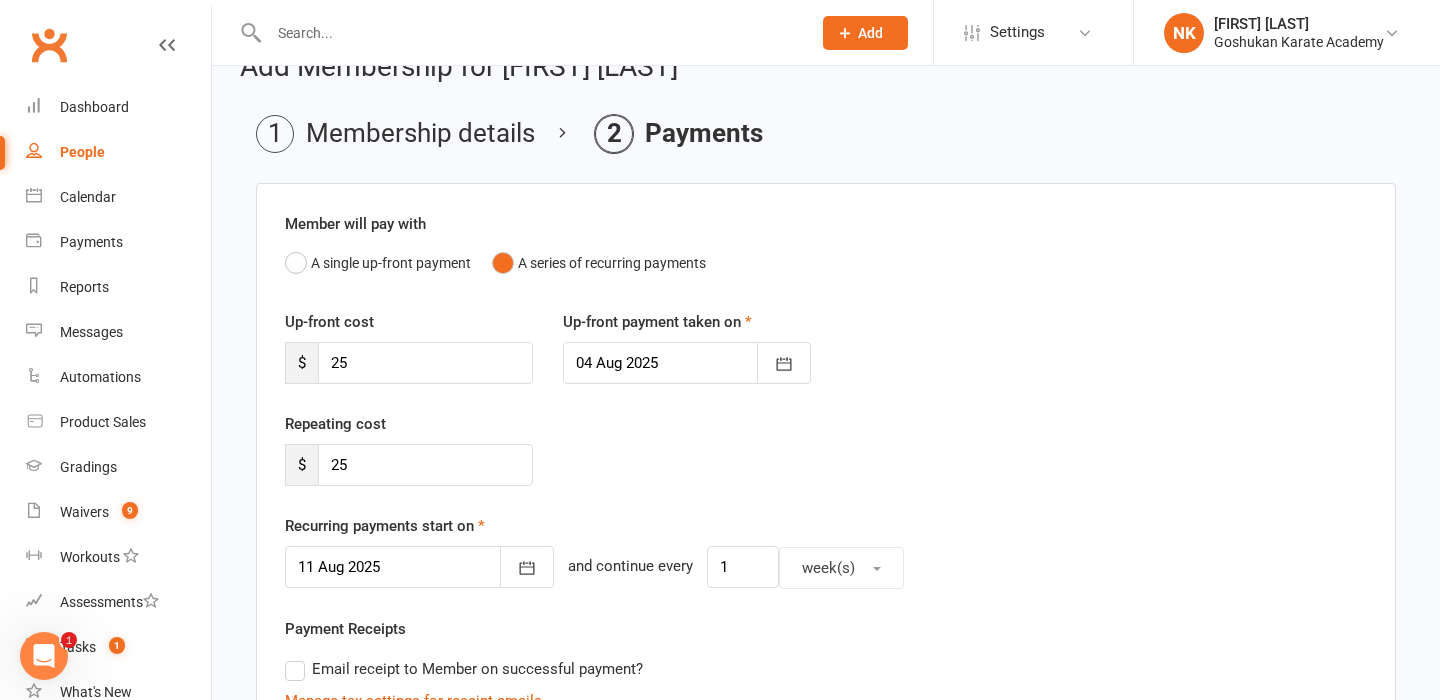 scroll, scrollTop: 46, scrollLeft: 0, axis: vertical 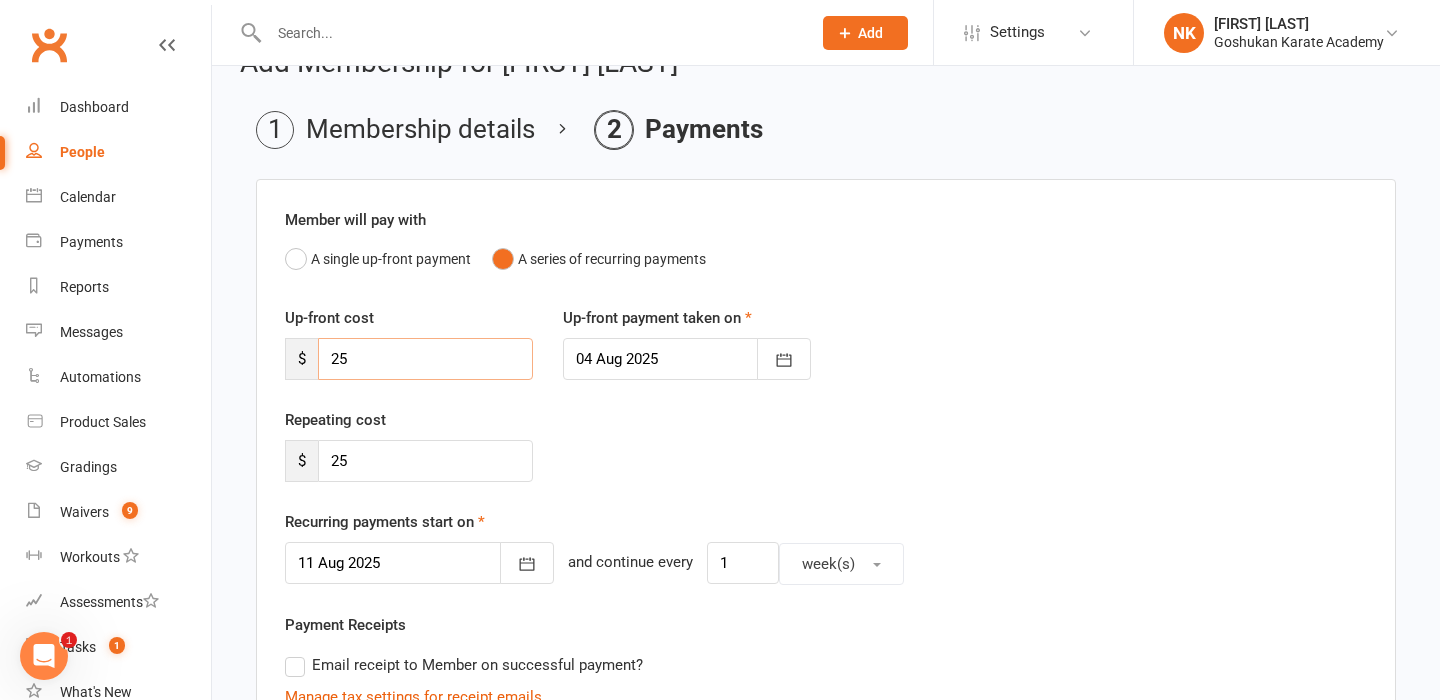 click on "25" at bounding box center (425, 359) 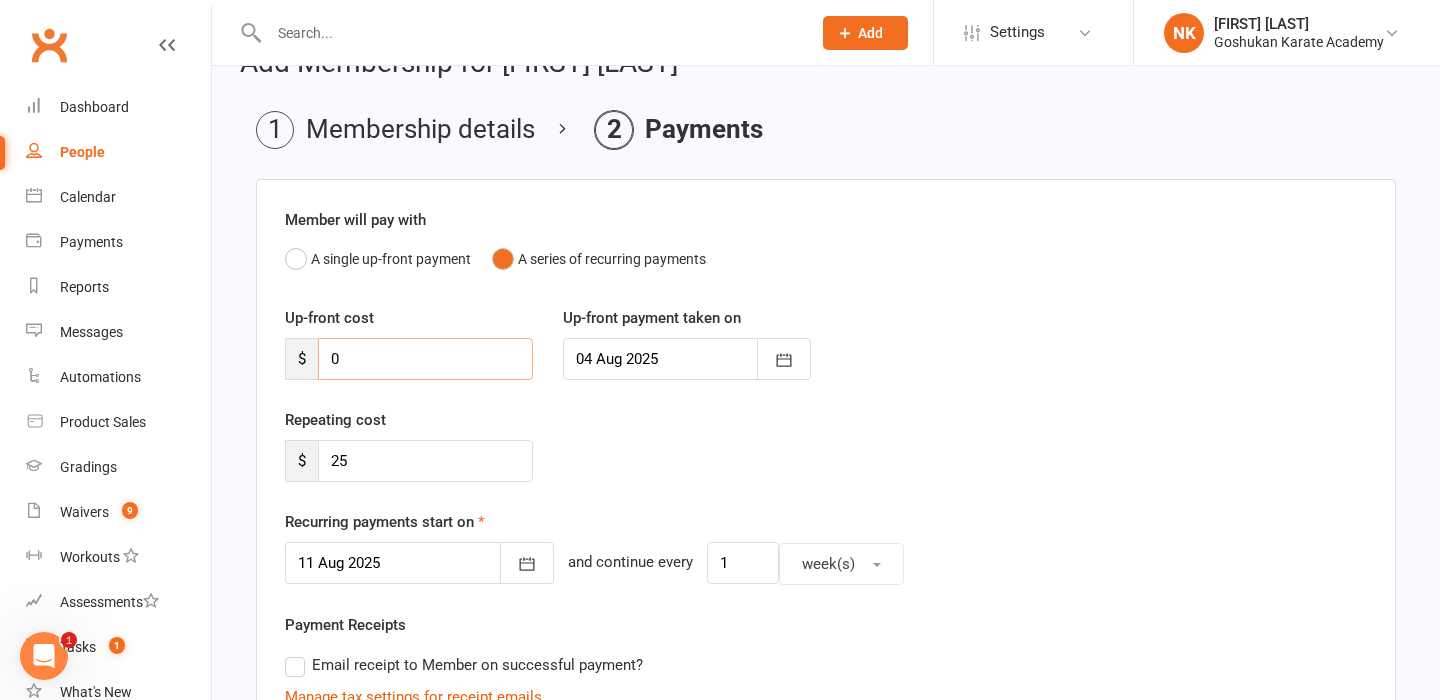 type on "0" 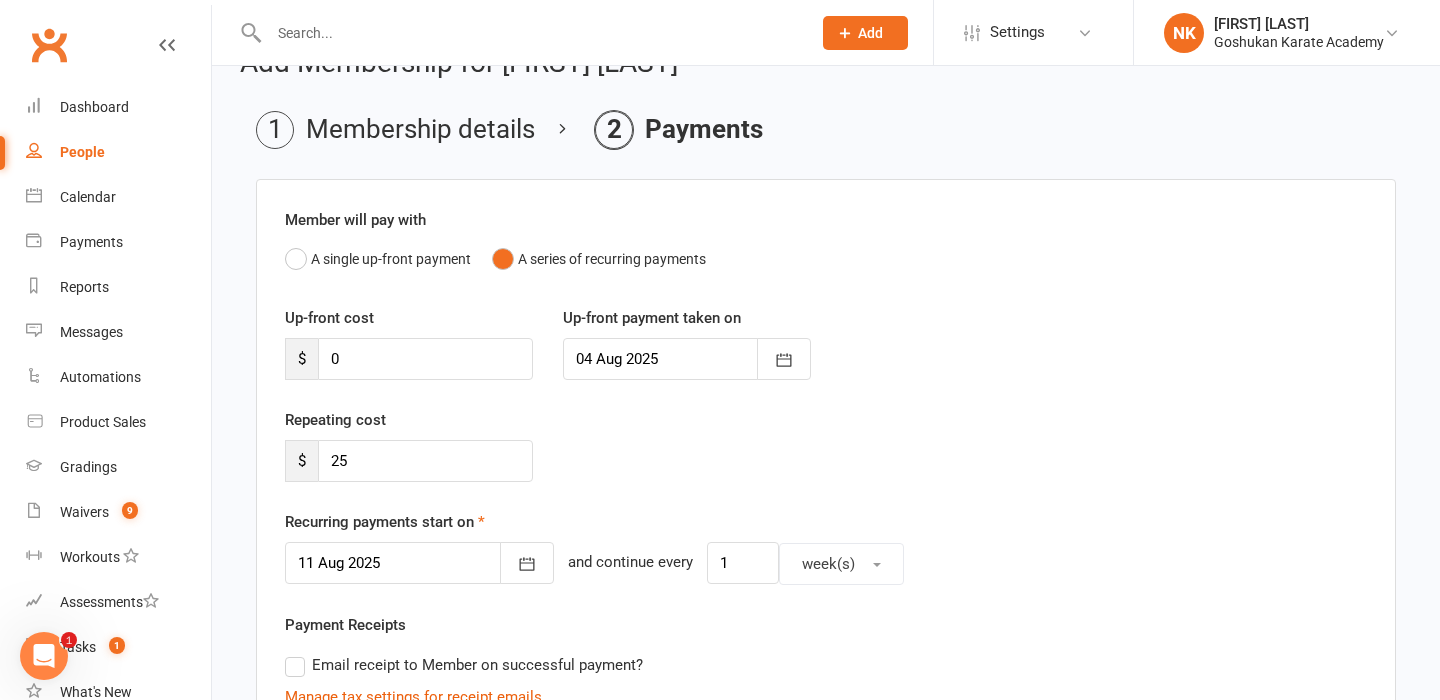 click on "Repeating cost  $ 25" at bounding box center (826, 459) 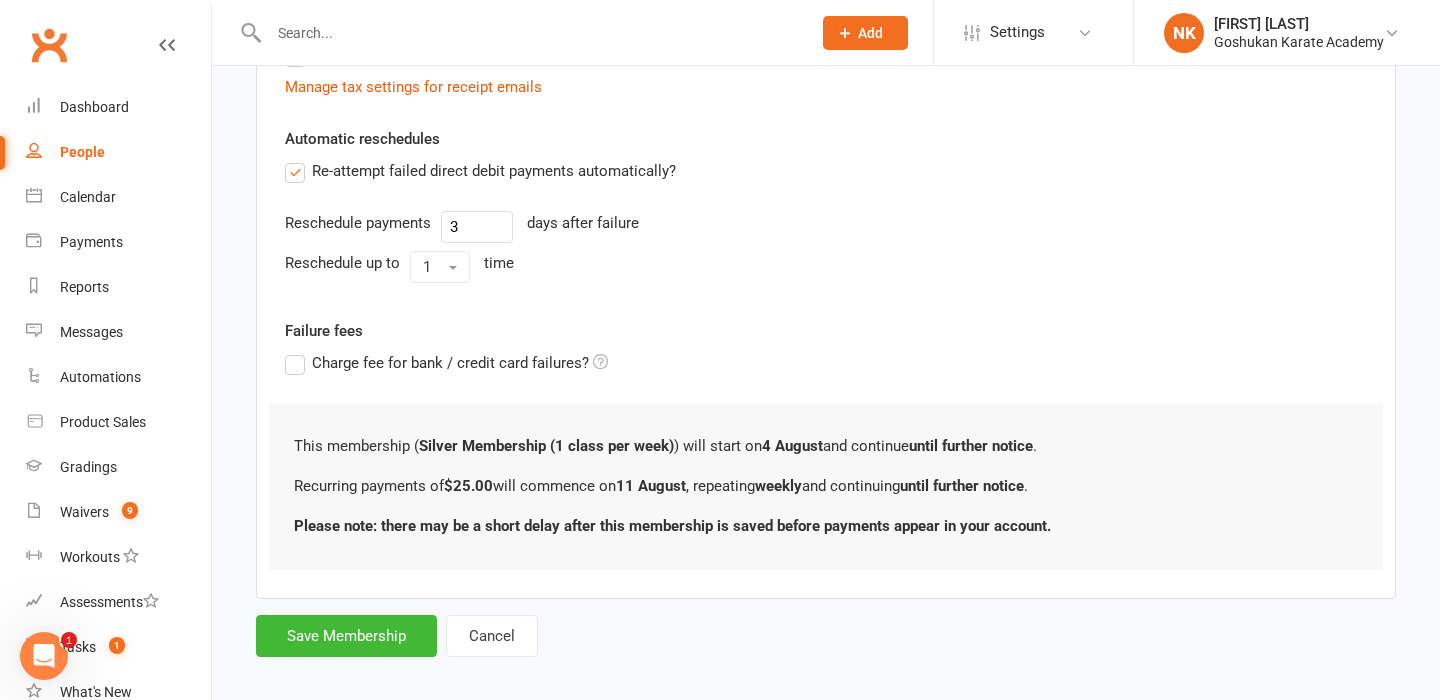 scroll, scrollTop: 674, scrollLeft: 0, axis: vertical 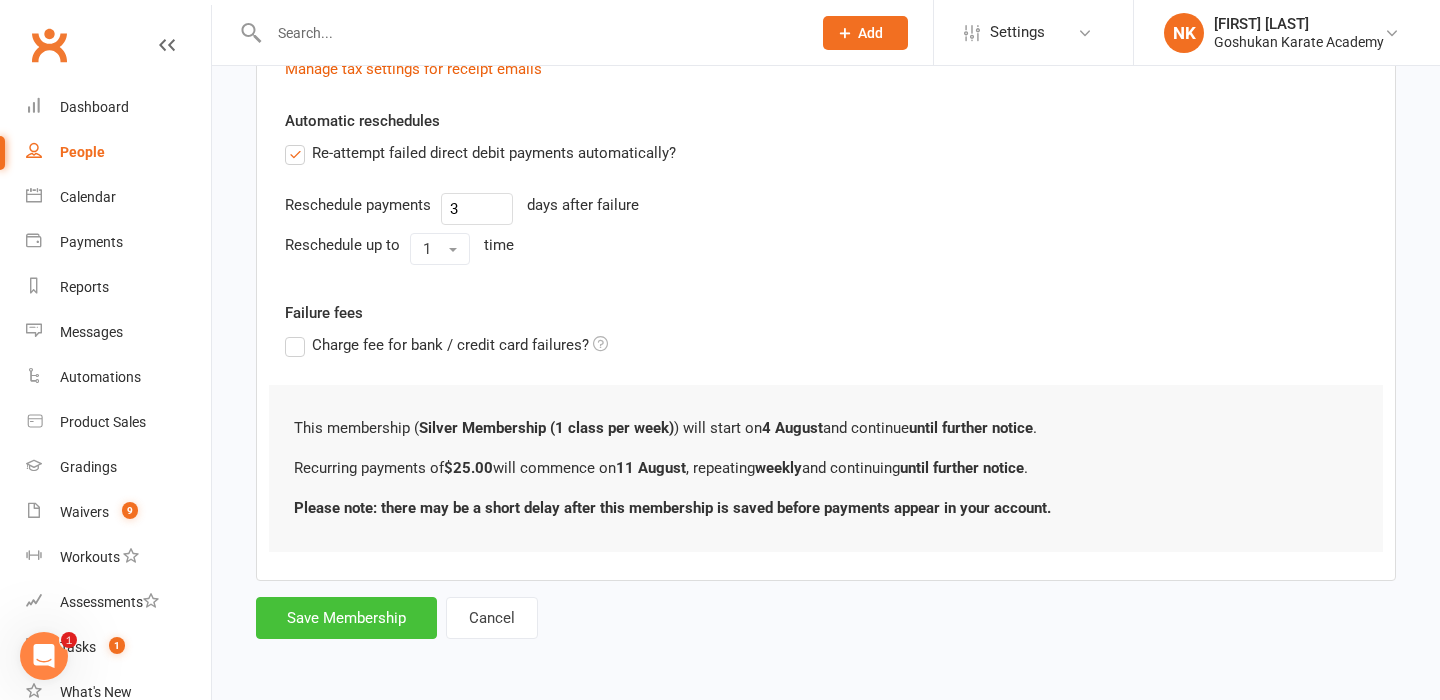 click on "Save Membership" at bounding box center (346, 618) 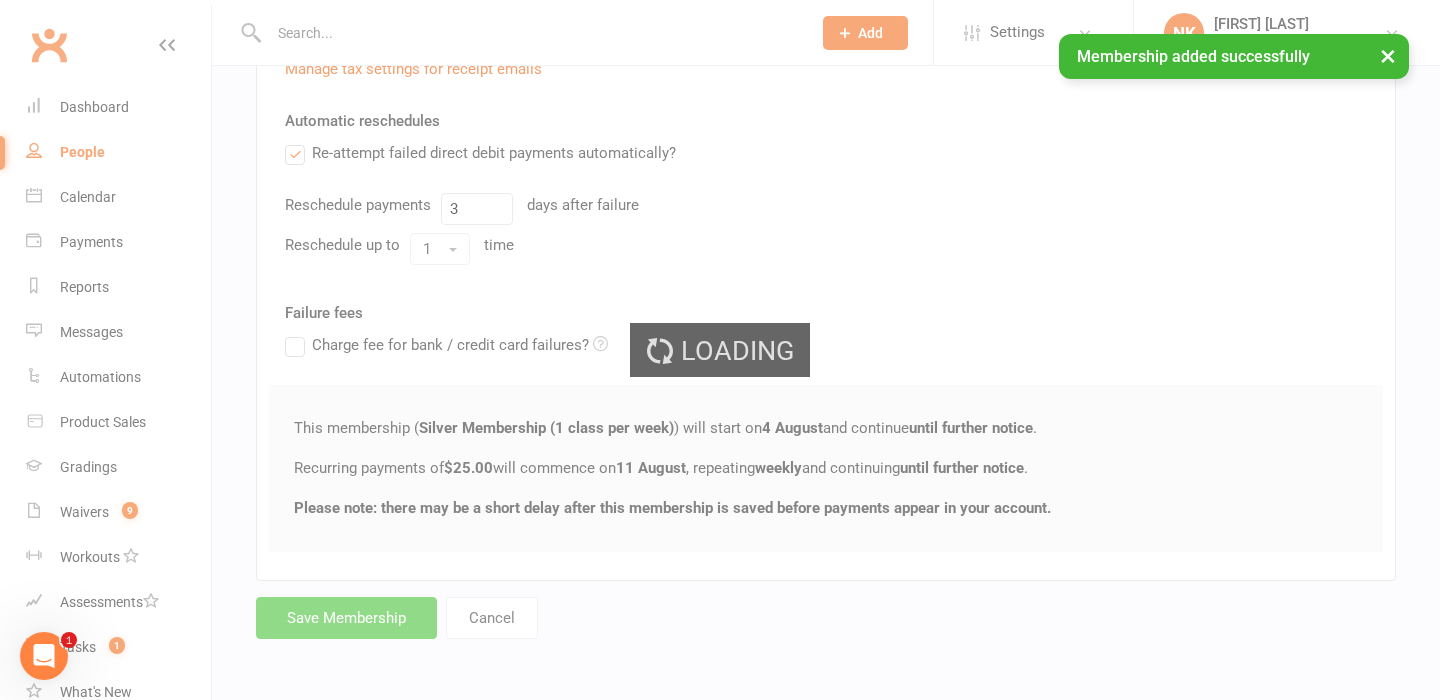 scroll, scrollTop: 0, scrollLeft: 0, axis: both 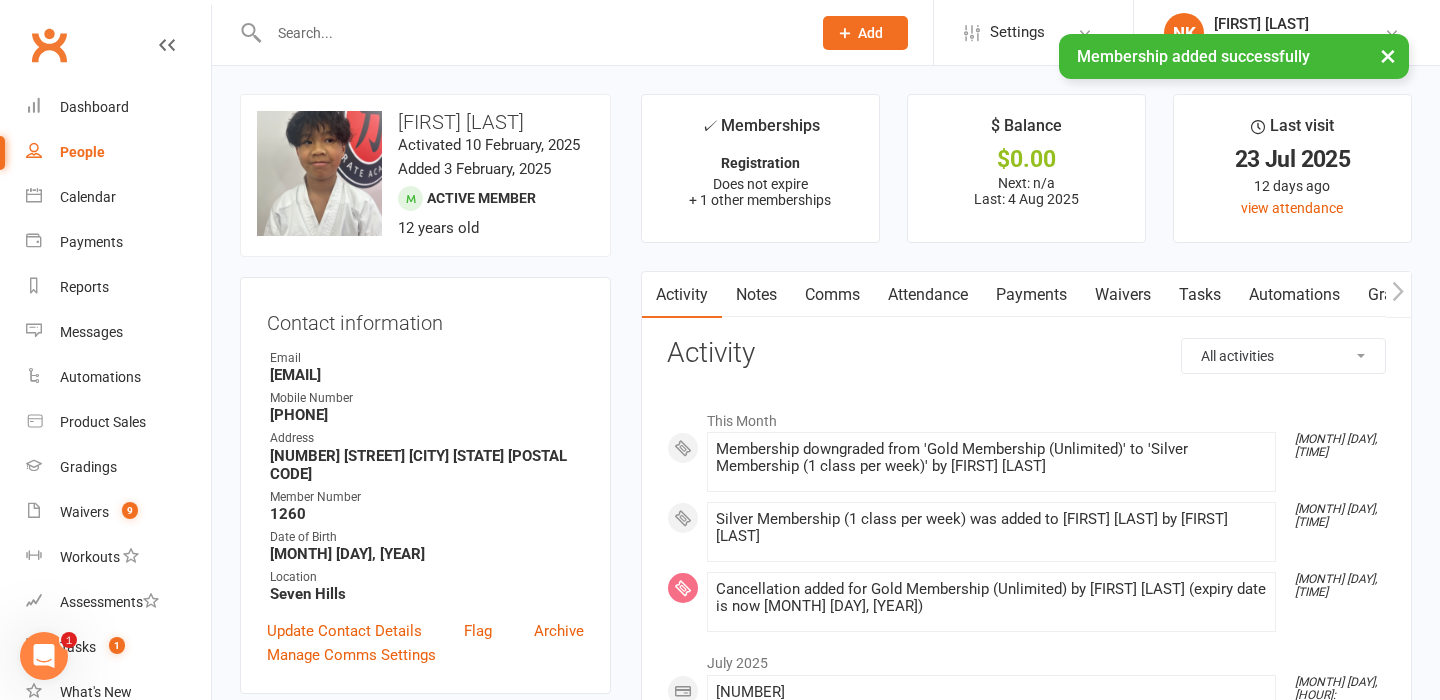 click on "× Membership added successfully" at bounding box center (707, 34) 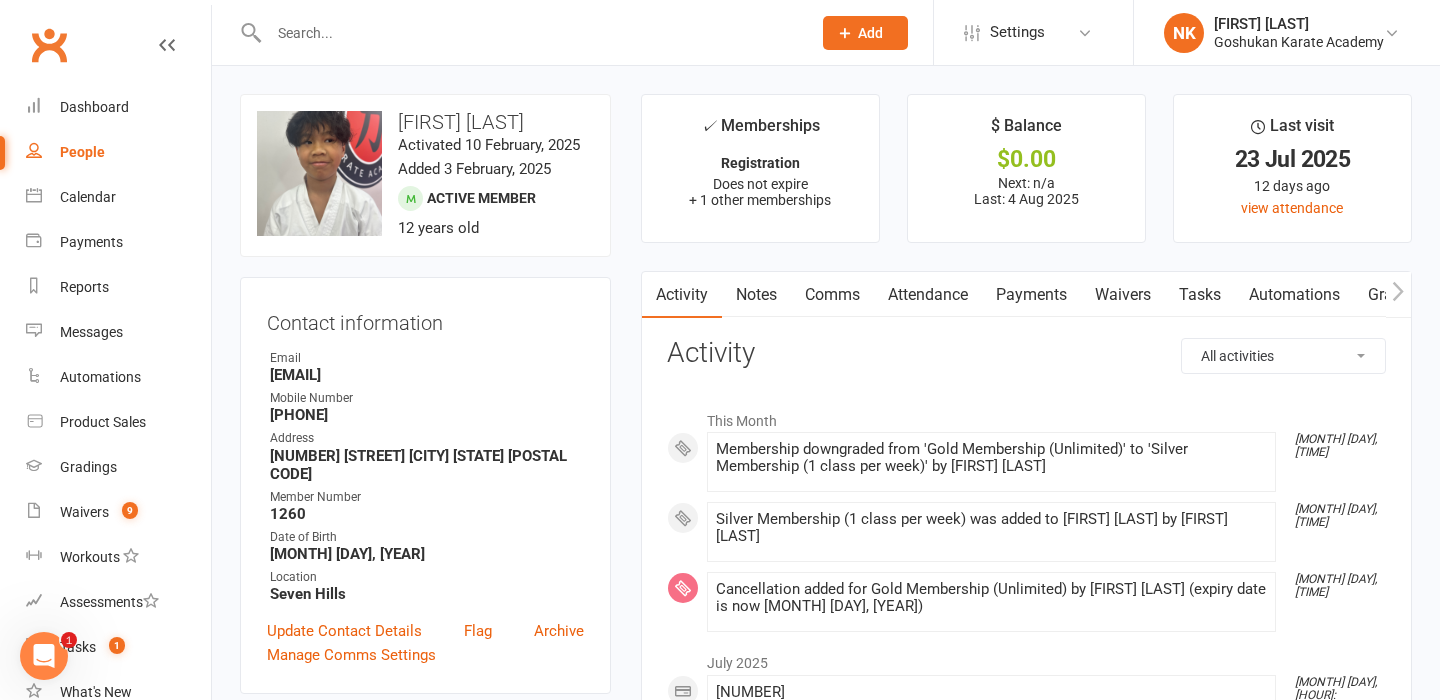 click at bounding box center [530, 33] 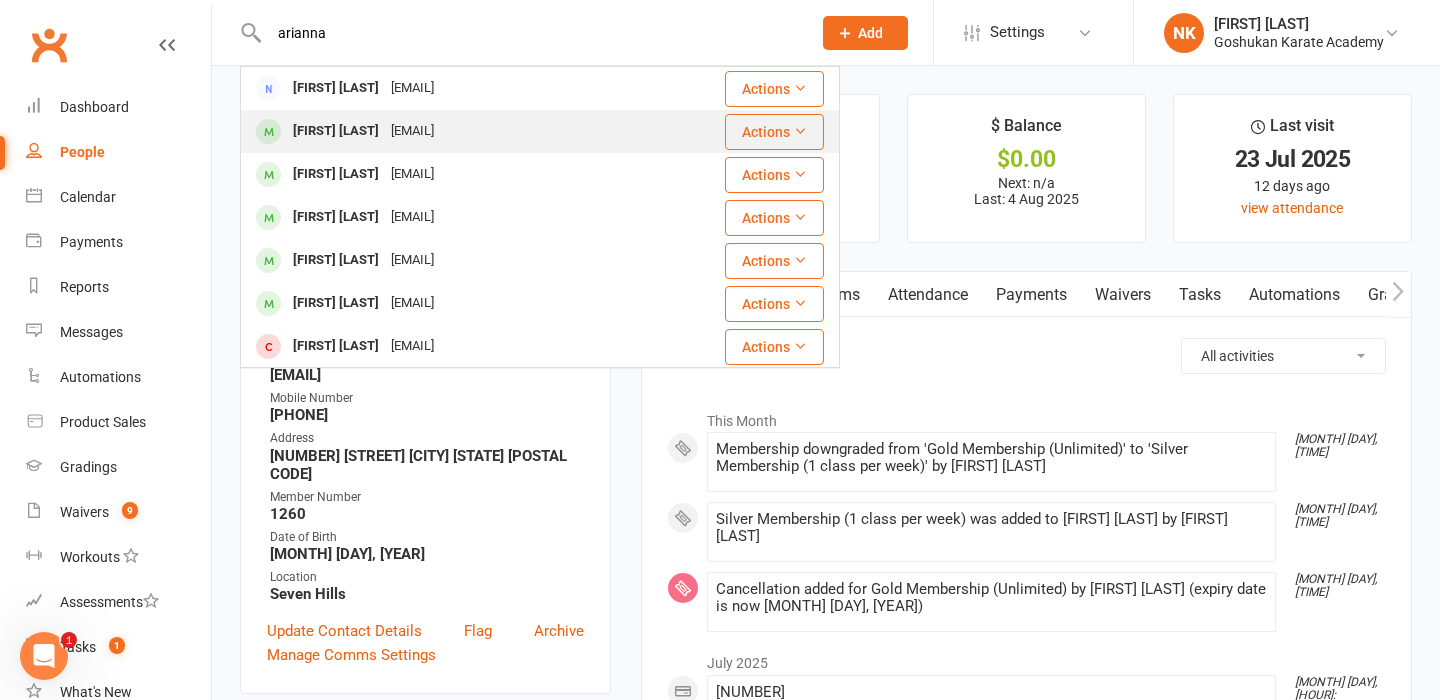 type on "arianna" 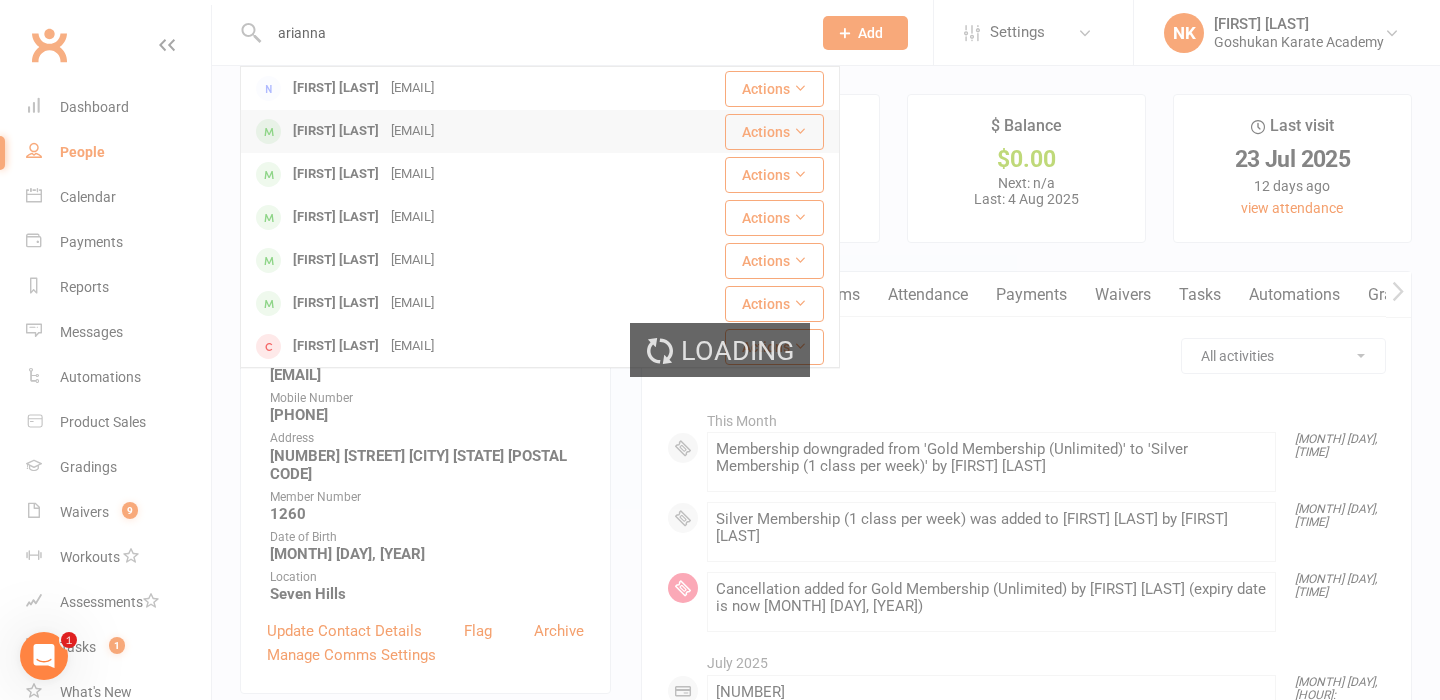 type 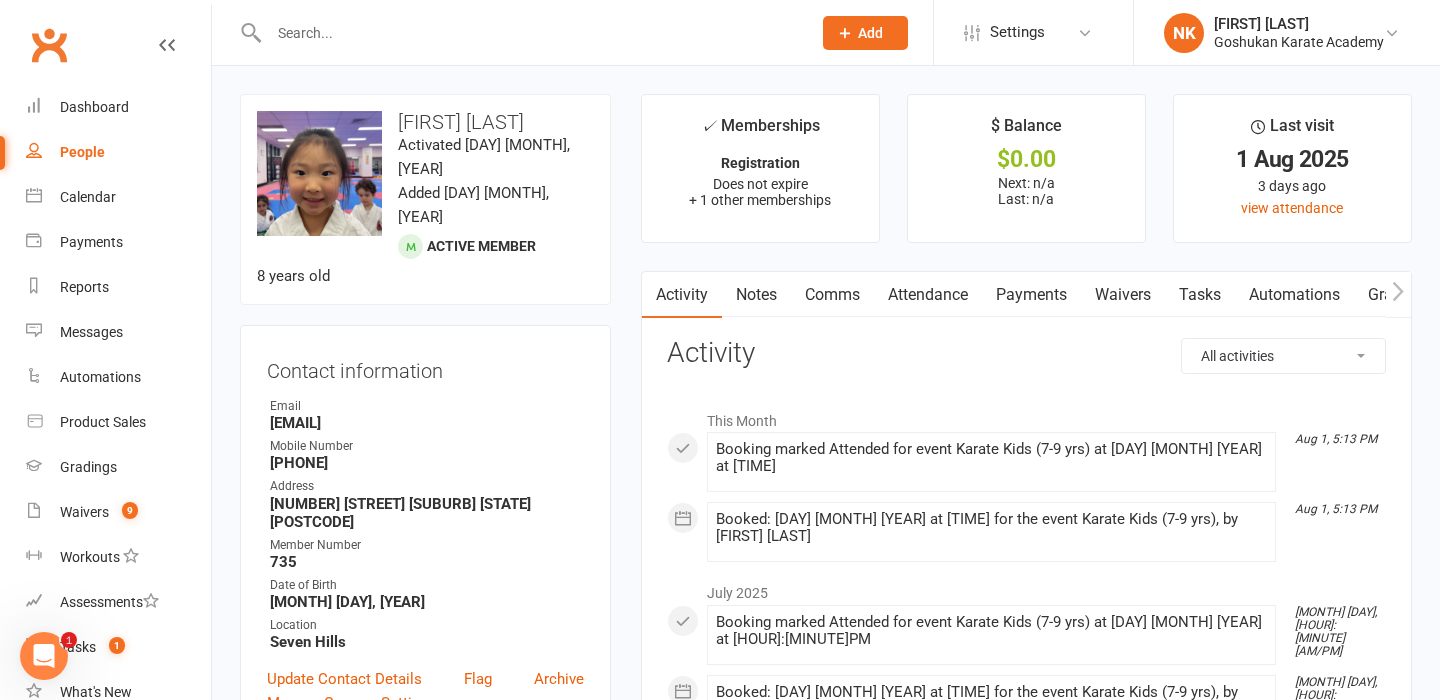 click on "Attendance" at bounding box center (928, 295) 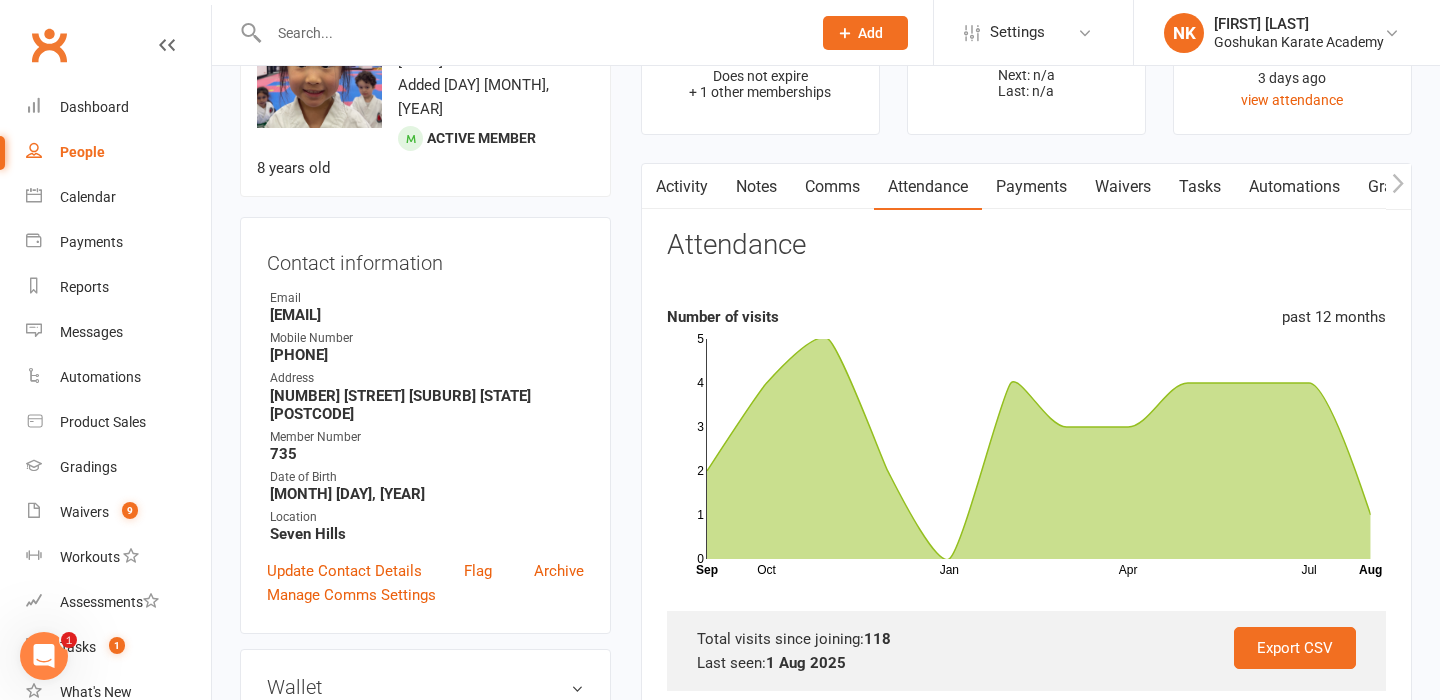 scroll, scrollTop: 0, scrollLeft: 0, axis: both 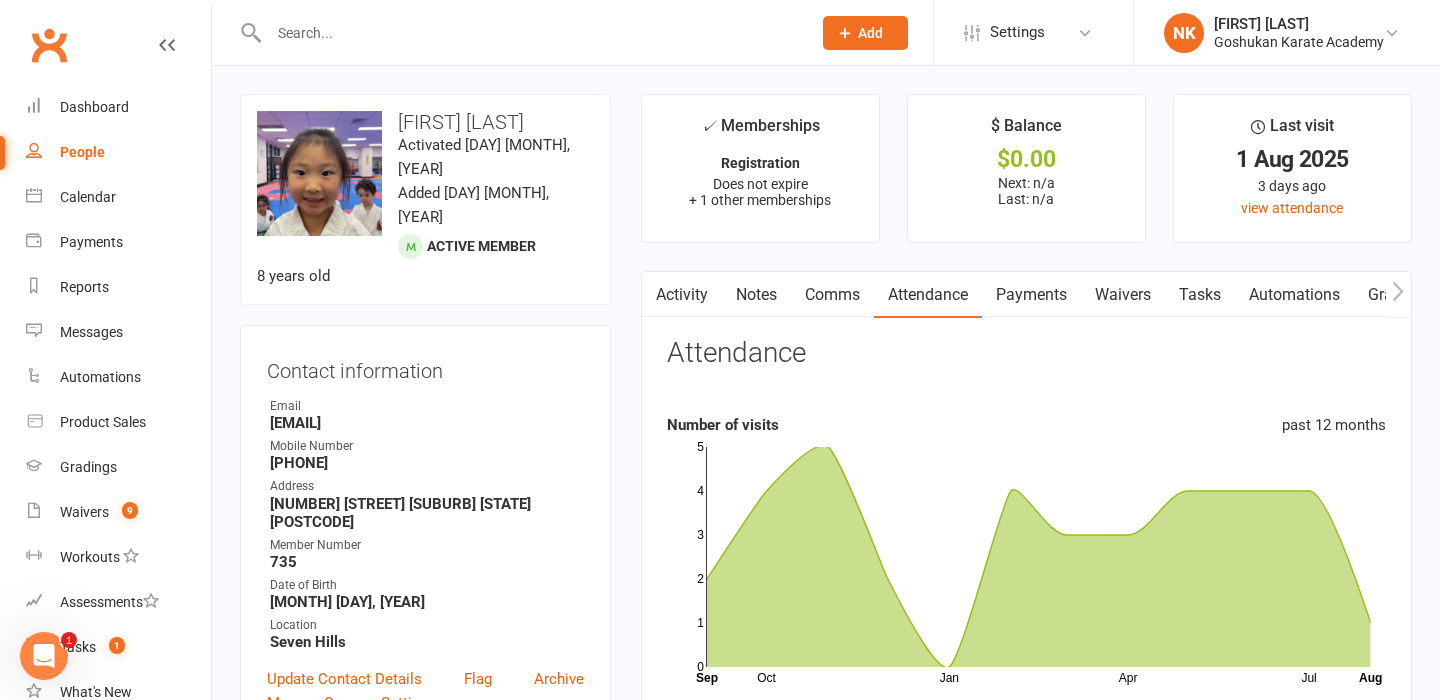 click on "Payments" at bounding box center (1031, 295) 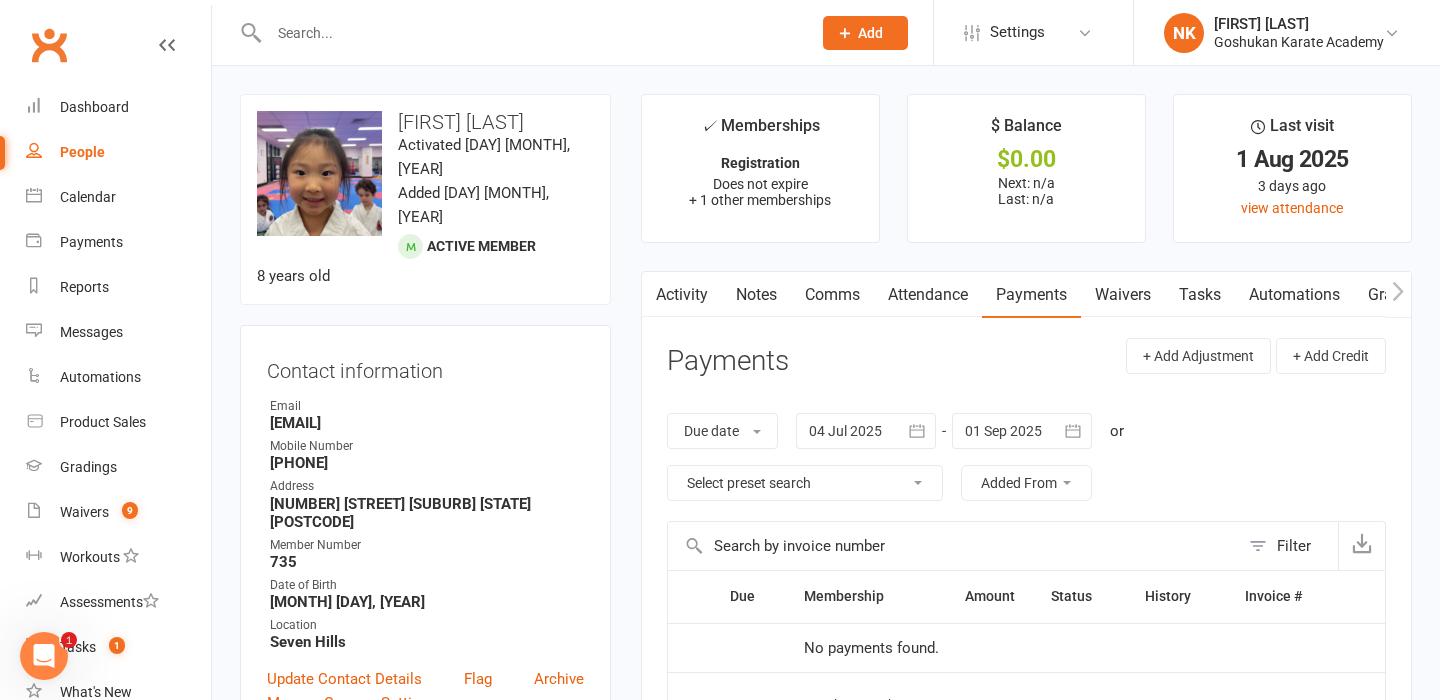 click on "upload photo change photo Arianna Ho Activated 29 August, 2022 Added 3 August, 2022   Active member 8 years old  Contact information Owner   Email  meghan.ho.smiles@gmail.com
Mobile Number  0430885410
Address  4 Kalimna Drive Baulkham Hills NSW 2153
Member Number  735
Date of Birth  May 20, 2017
Location  Seven Hills
Update Contact Details Flag Archive Manage Comms Settings
Wallet No payment methods added
Add / Edit Payment Method
Membership      KARATE KIDS (Silver Membership) Aug 29 2022 — Never This  week Booked: 0 Attended: 0 1 classes remaining    Cancel membership Upgrade / Downgrade     Registration Aug 29 2022 — Never Booked: 0 Attended: 0 0 classes remaining    Cancel membership Upgrade / Downgrade Add new membership
Styles & Ranks  Karate Kids  / Red / White Start Date: 2 Dec 2022 Last Graded: 6 Dec 2024 undo last grading Attendances Since Last Grading Style attendances: 25 All Attendances: 25 Belt Size:
Add new style
Family Members   Meg He - Parent / Guardian
edit" at bounding box center [425, 1123] 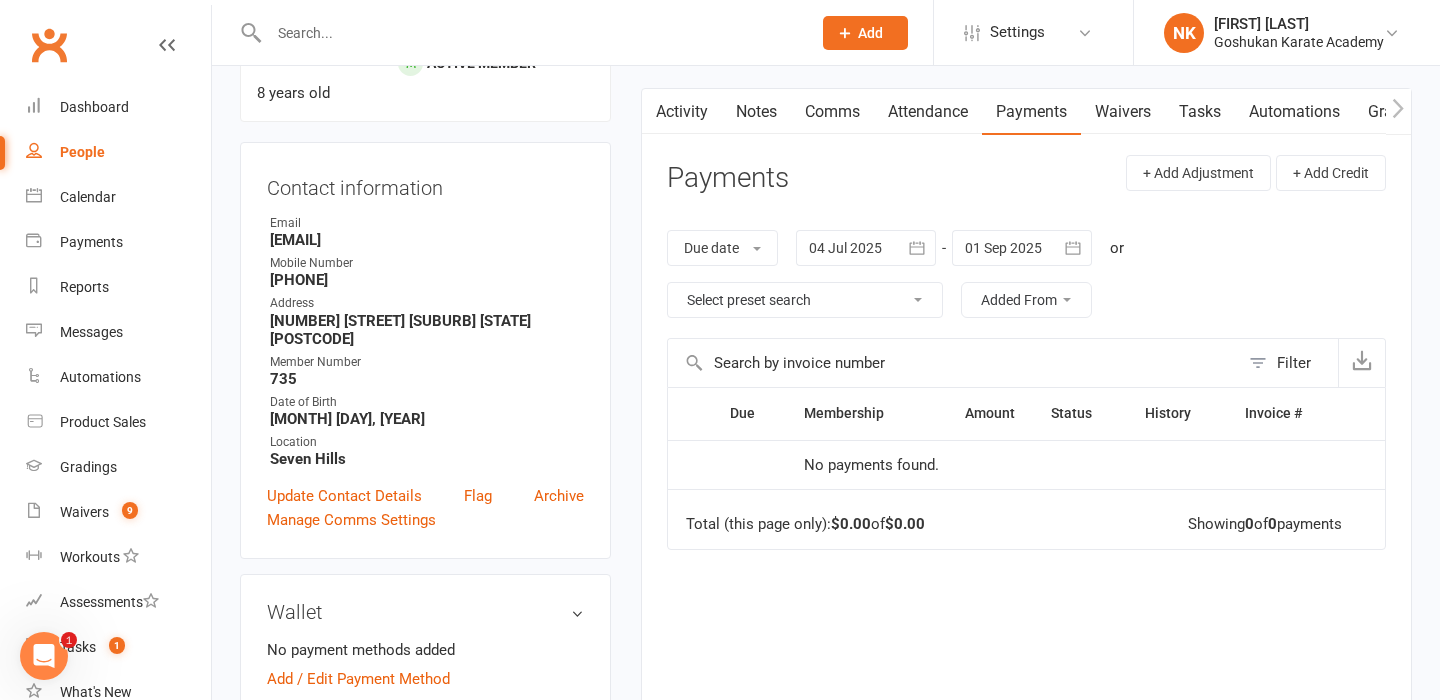 scroll, scrollTop: 175, scrollLeft: 0, axis: vertical 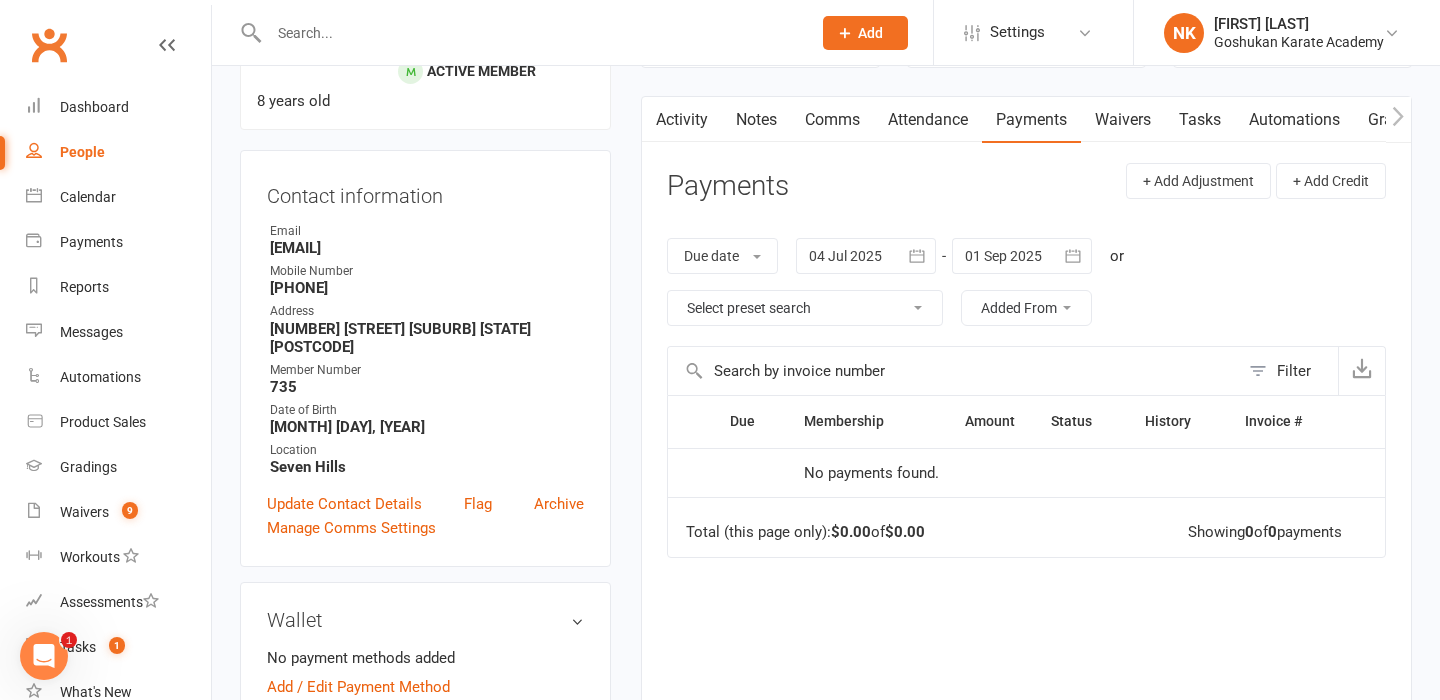 click on "Attendance" at bounding box center [928, 120] 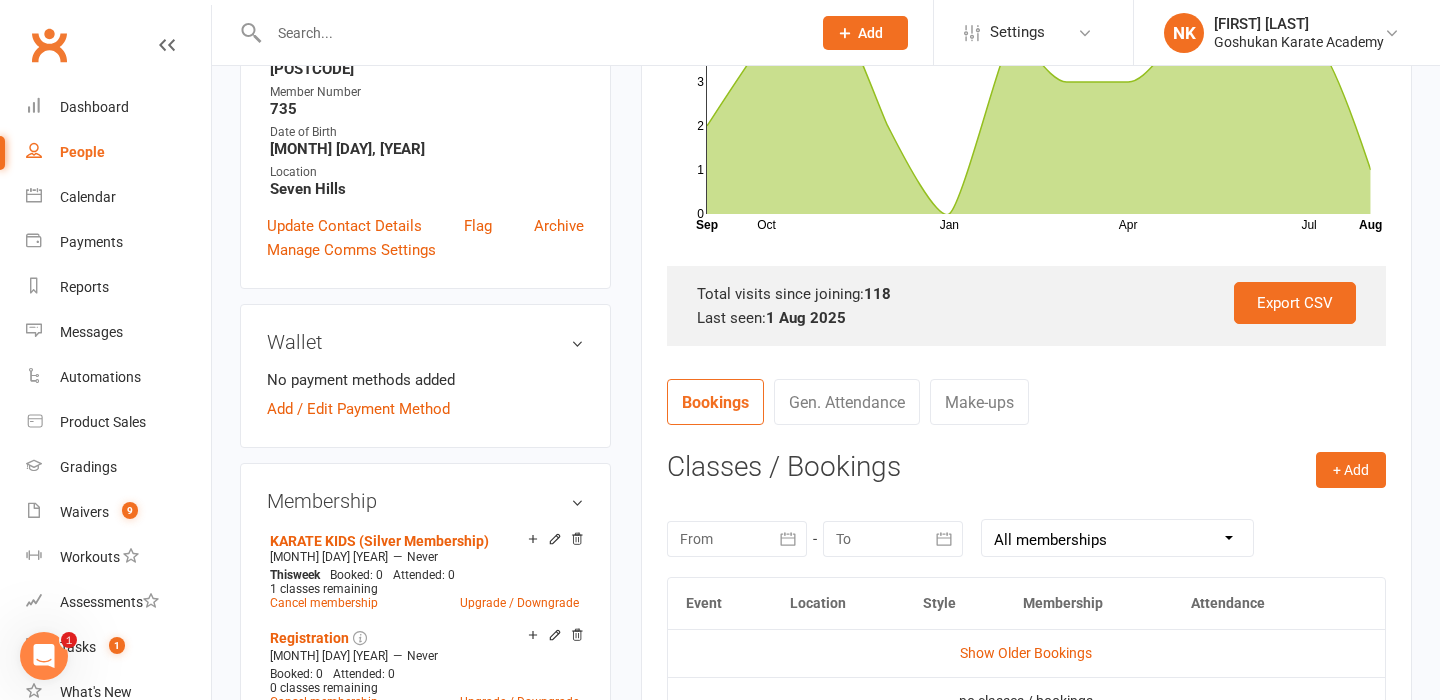 scroll, scrollTop: 710, scrollLeft: 0, axis: vertical 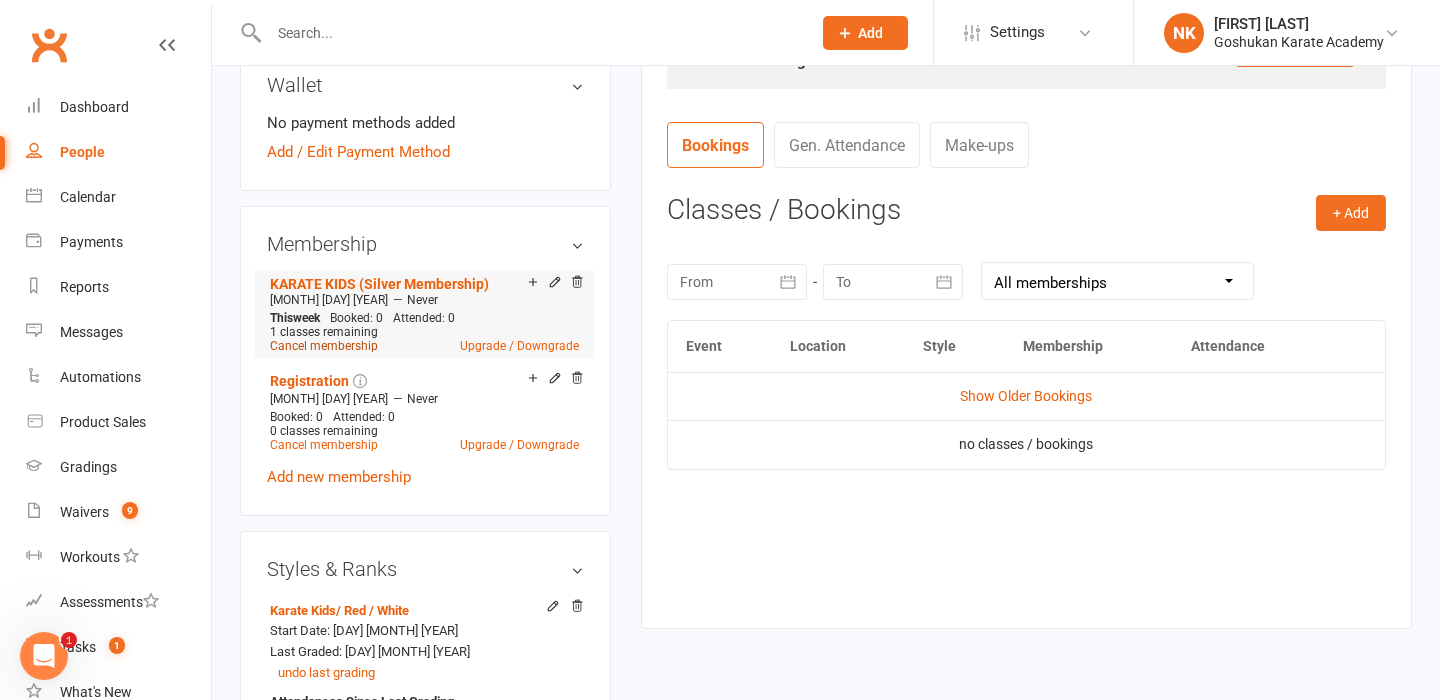 click on "Cancel membership" at bounding box center [324, 346] 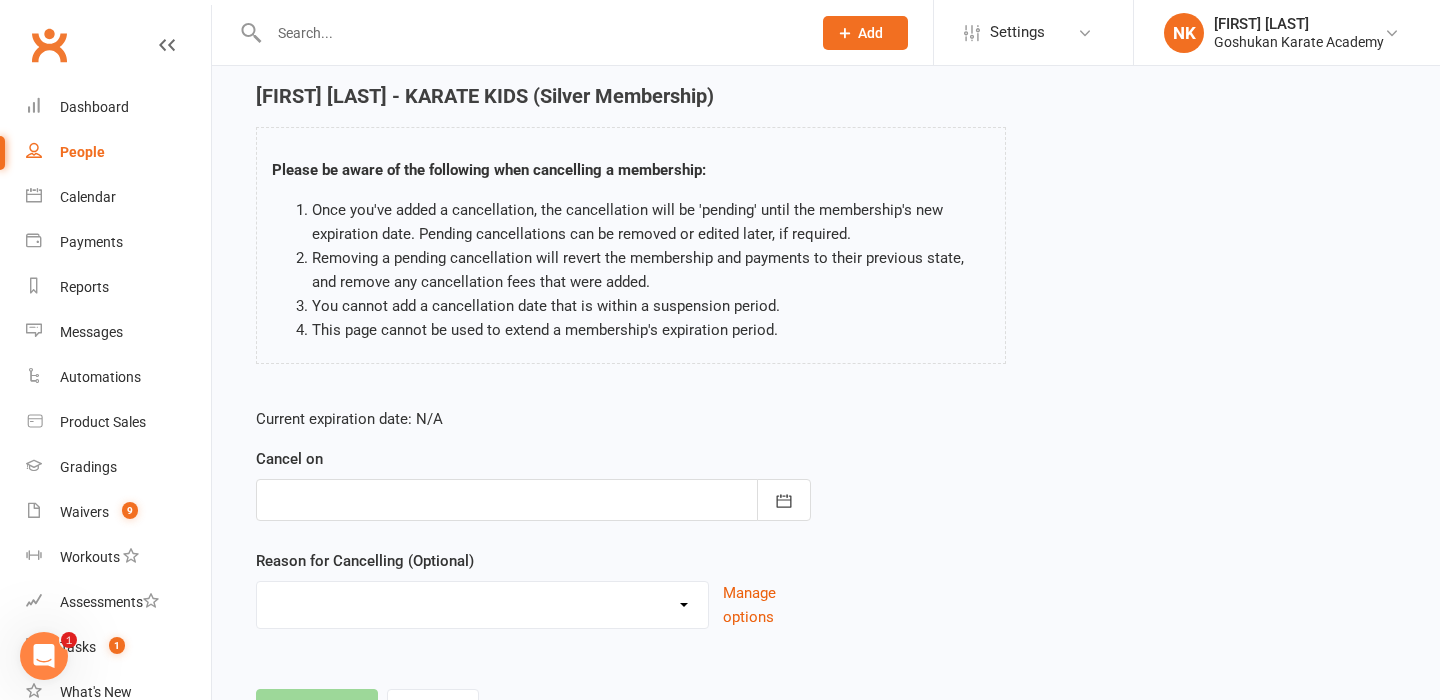 scroll, scrollTop: 75, scrollLeft: 0, axis: vertical 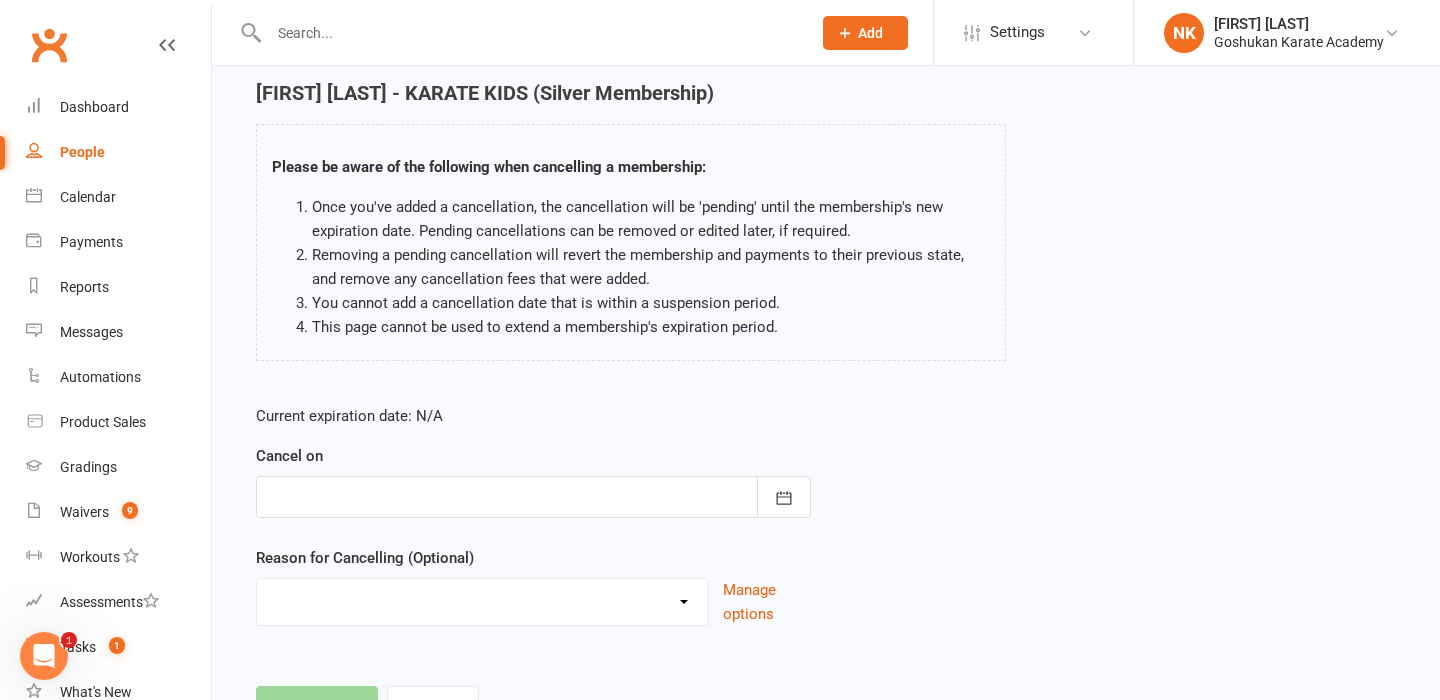 click on "Current expiration date: N/A Cancel on
August 2025
Sun Mon Tue Wed Thu Fri Sat
31
27
28
29
30
31
01
02
32
03
04
05
06
07
08
09
33
10
11
12
13
14
15
16
34
17
18
19
20
21
22
23
35
24
25
26
27
28
29
30
36" at bounding box center [533, 515] 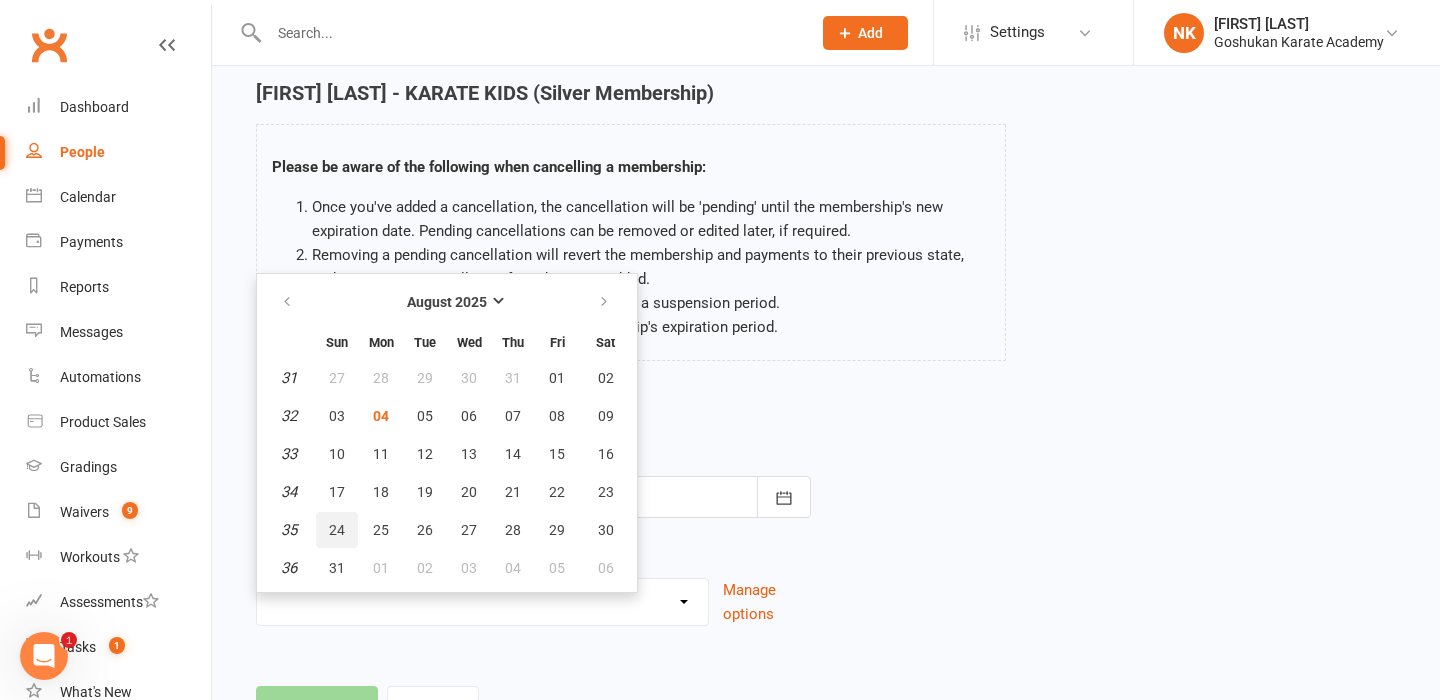 click on "24" at bounding box center (337, 530) 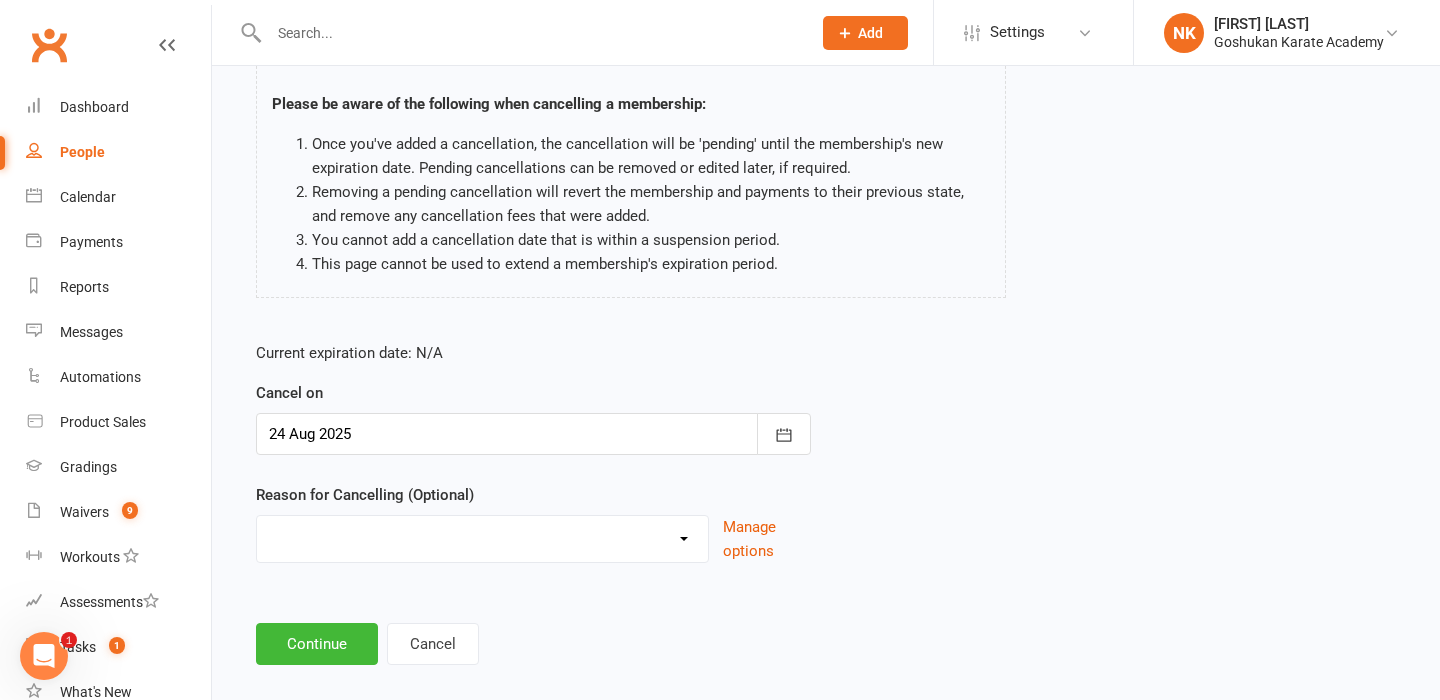 scroll, scrollTop: 142, scrollLeft: 0, axis: vertical 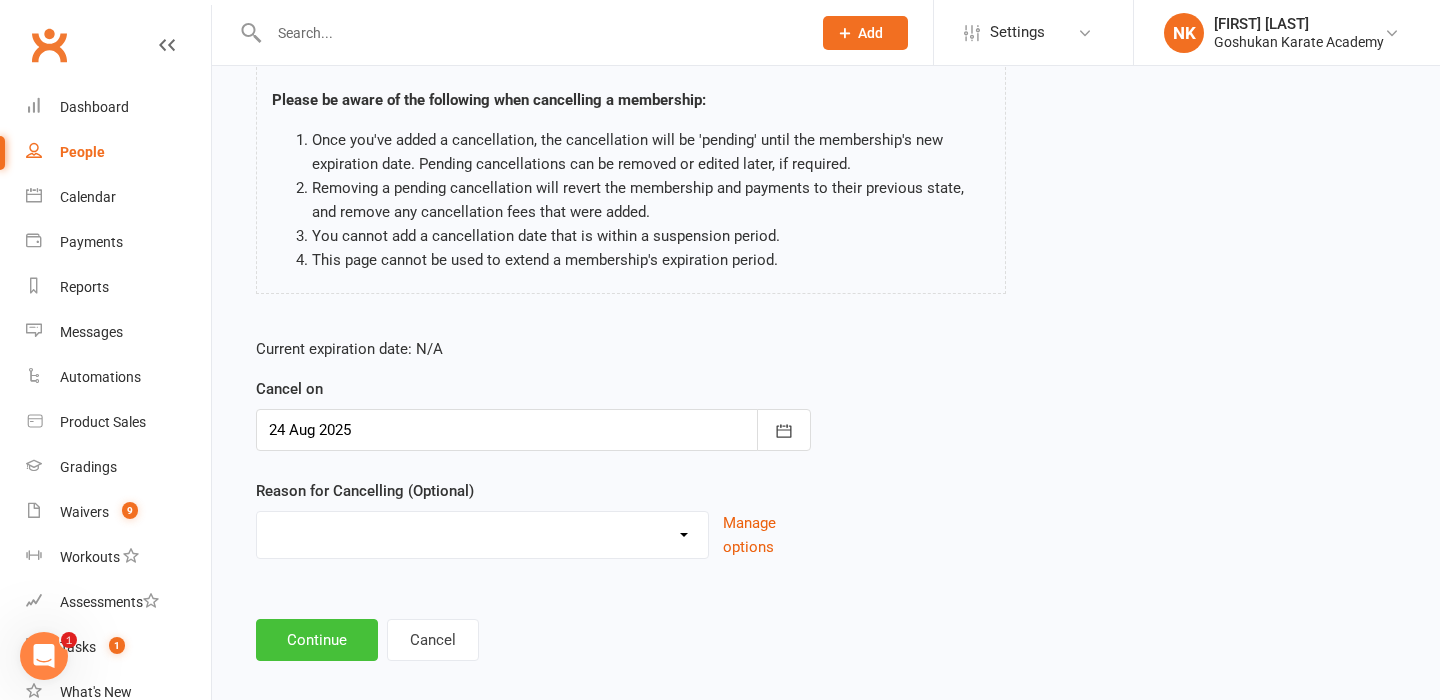 click on "Continue" at bounding box center [317, 640] 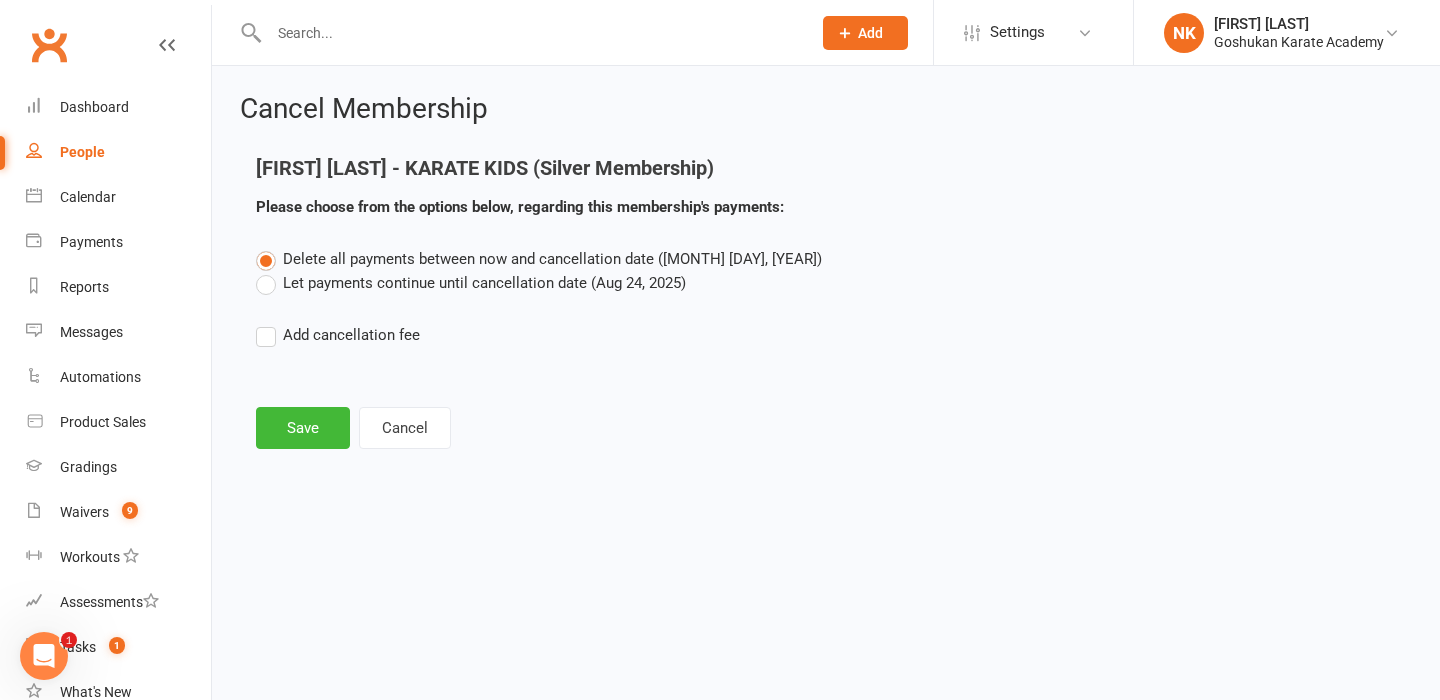 scroll, scrollTop: 0, scrollLeft: 0, axis: both 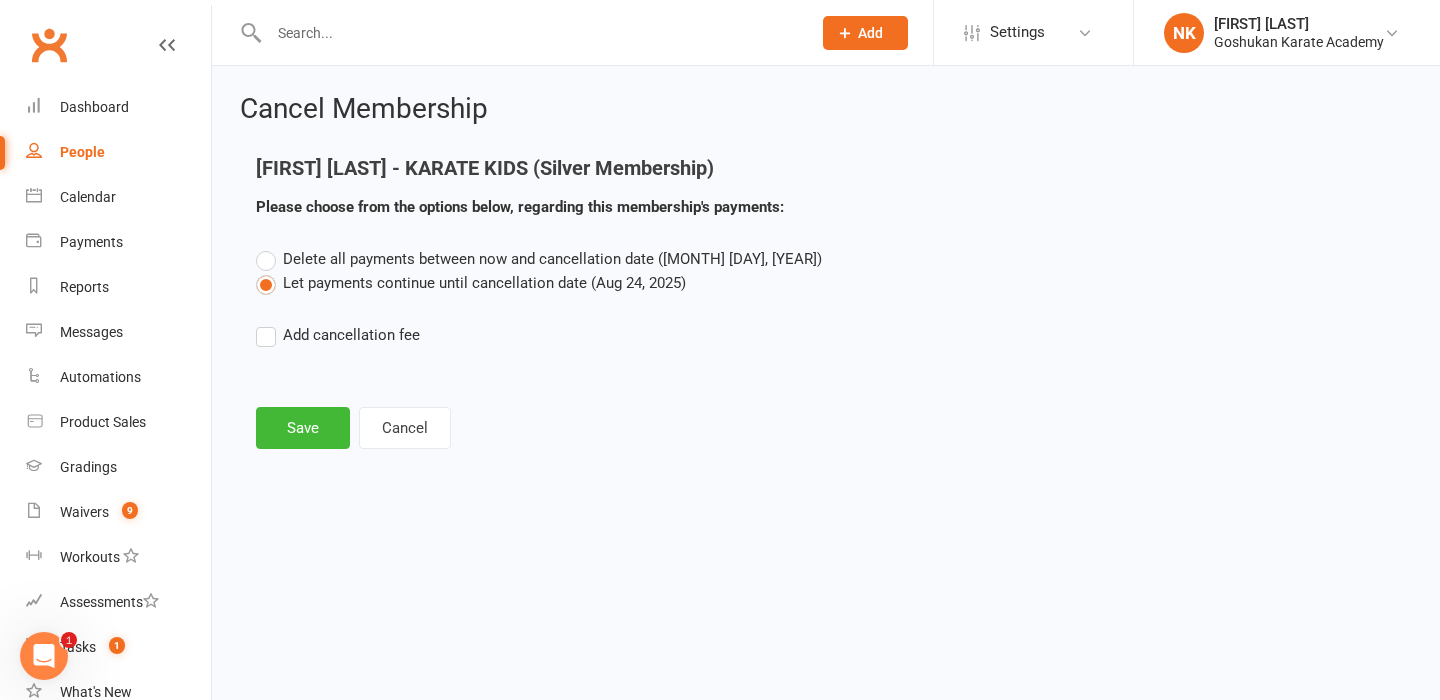 click on "Arianna Ho - KARATE KIDS (Silver Membership) Please choose from the options below, regarding this membership's payments: Delete all payments between now and cancellation date (Aug 24, 2025) Let payments continue until cancellation date (Aug 24, 2025) Add cancellation fee Save   Cancel" at bounding box center [826, 303] 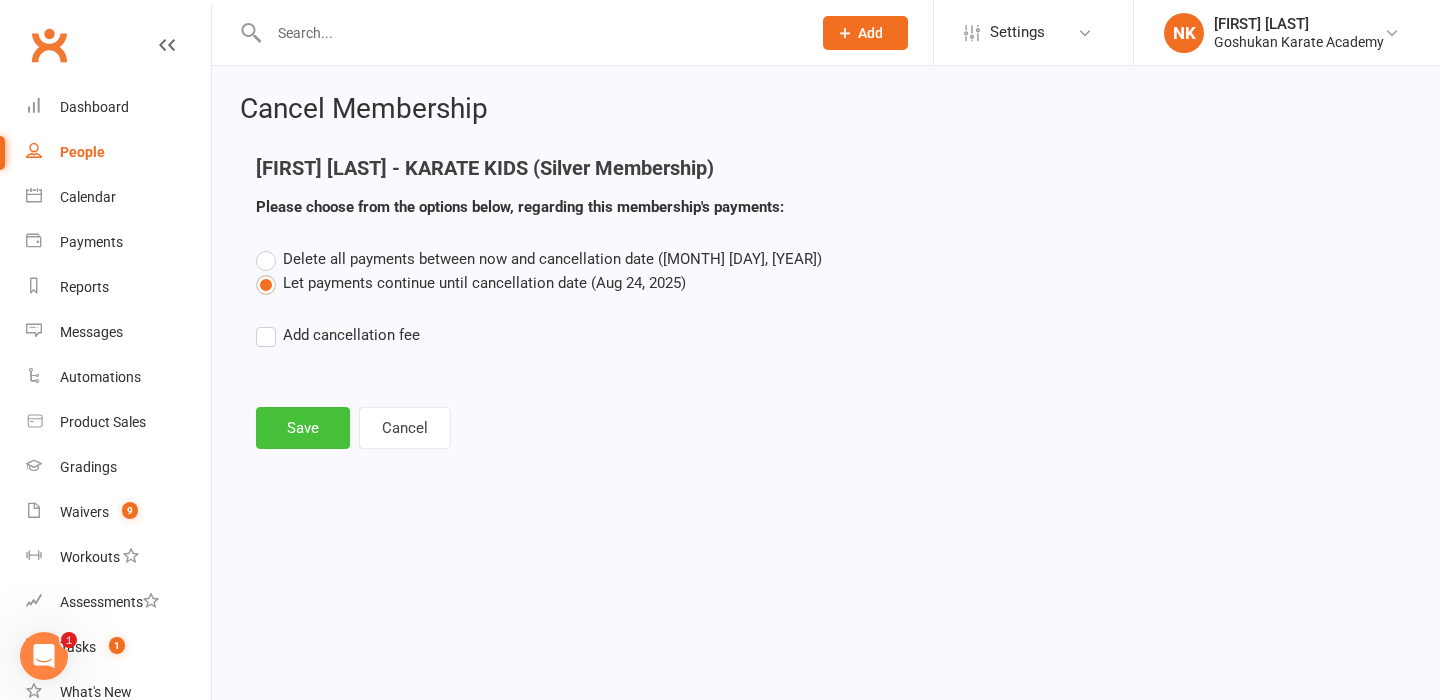 click on "Save" at bounding box center (303, 428) 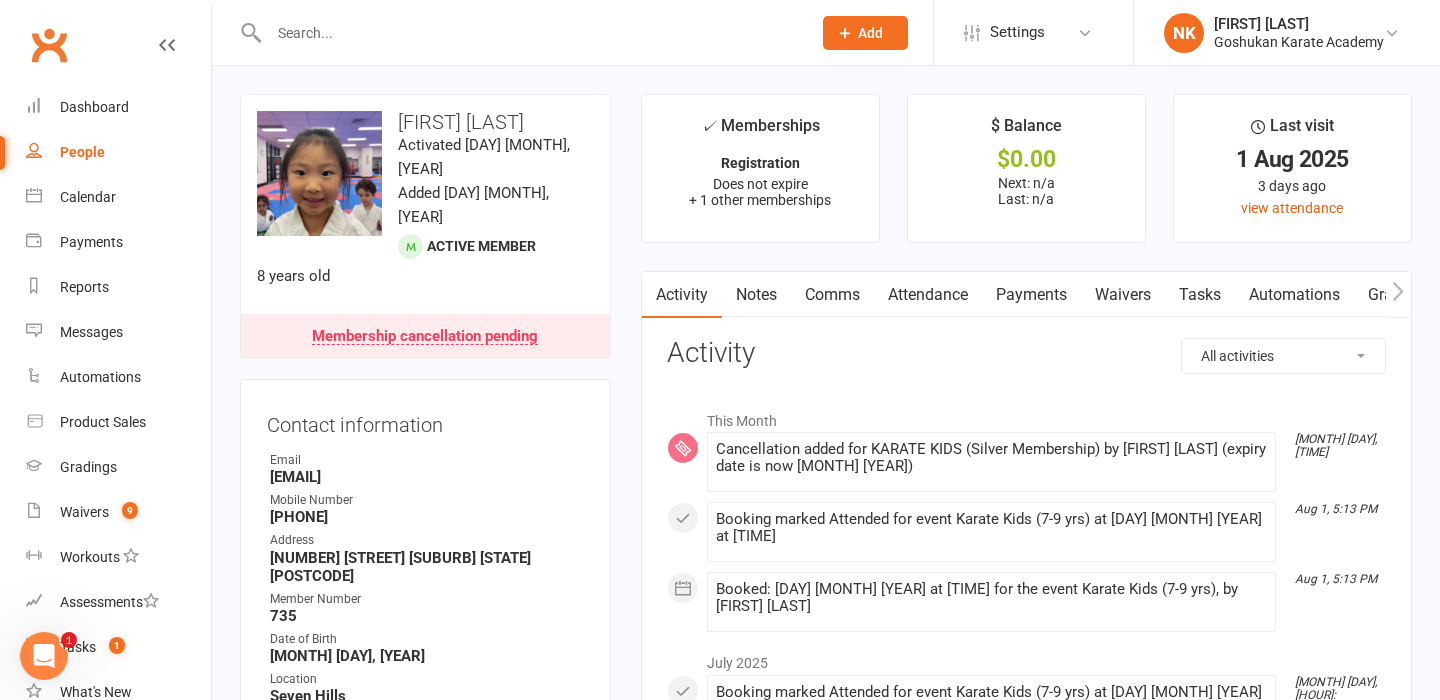click at bounding box center [530, 33] 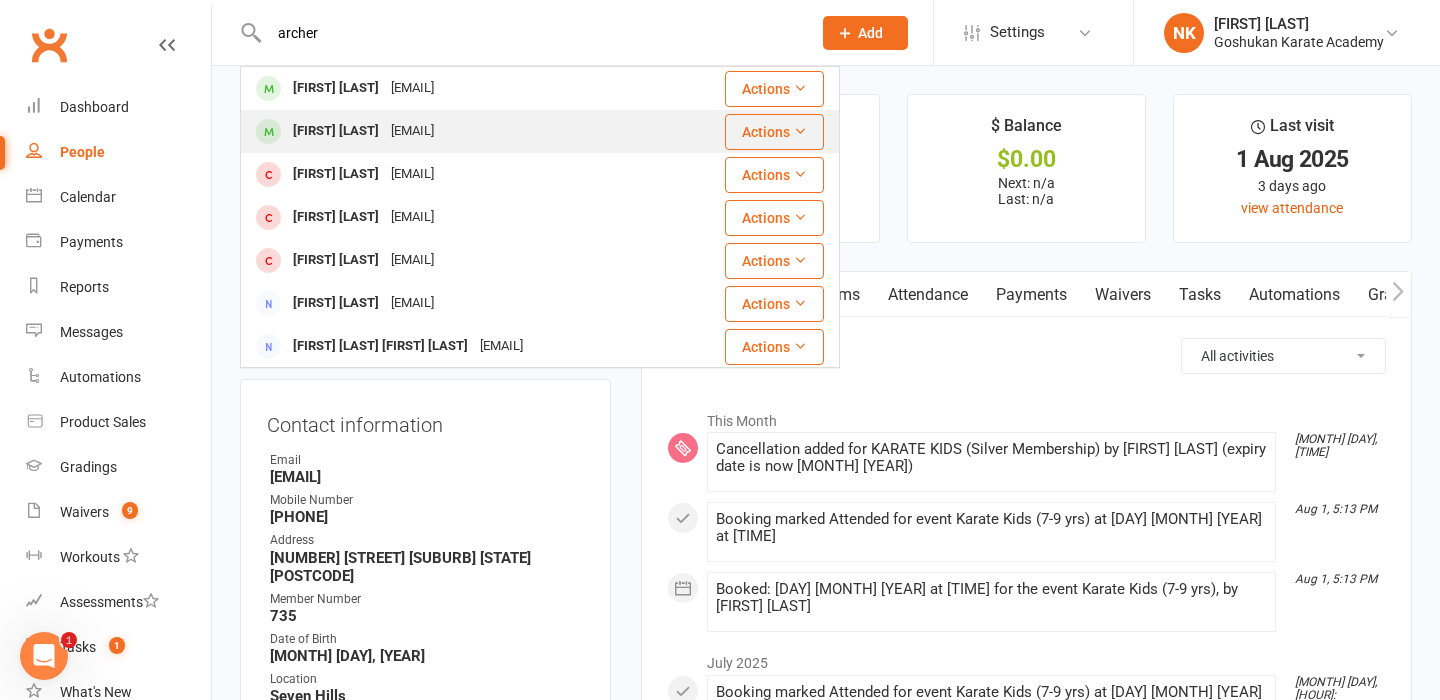 type on "archer" 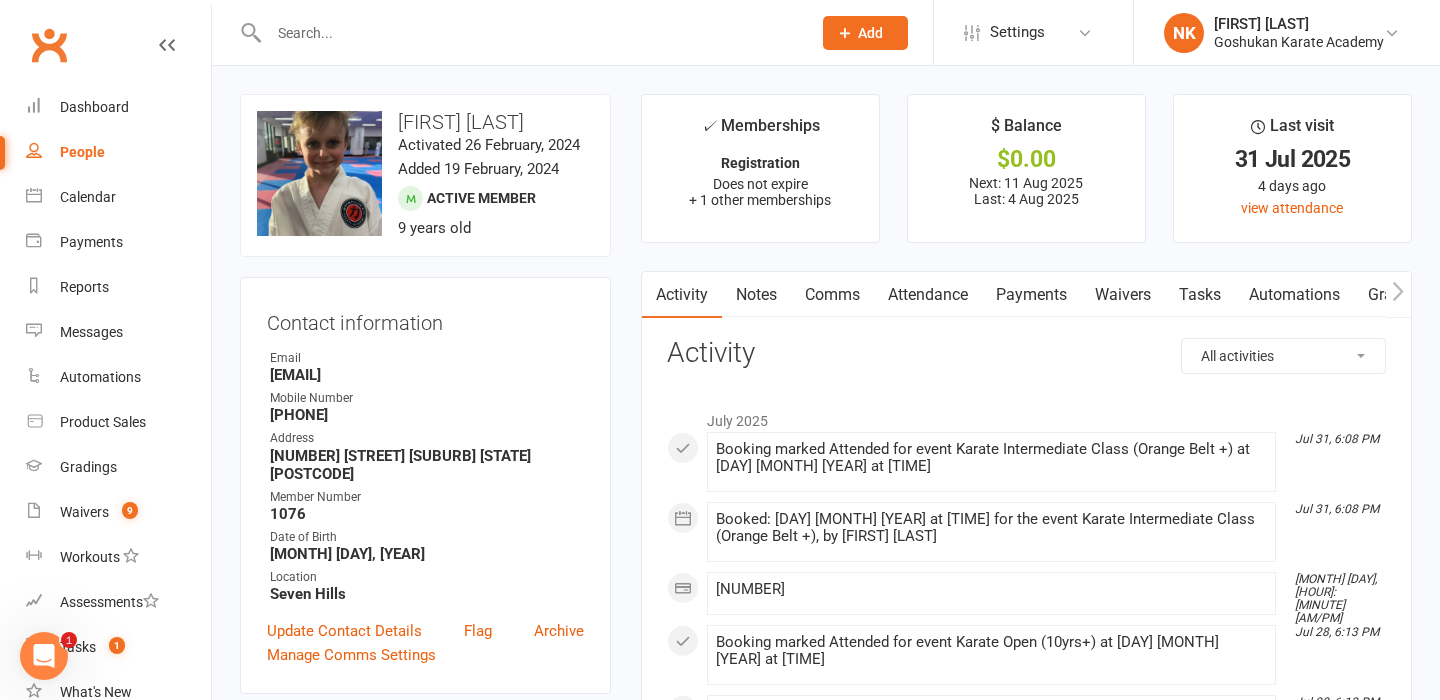 click on "upload photo change photo Archer Davenport Activated 26 February, 2024 Added 19 February, 2024   Active member 9 years old  Contact information Owner   Email  tiffany-davenport@hotmail.com
Mobile Number  0414380443
Address  50 Yvonne St. Seven Hills NSW 2147
Member Number  1076
Date of Birth  September 17, 2015
Location  Seven Hills
Update Contact Details Flag Archive Manage Comms Settings
Wallet Credit card Tiffany M Davenport  xxxx xxxx xxxx 7072  08/2027
Add / Edit Payment Method
Membership      KARATE KIDS (Gold Membership) Oct 28 2024 — Never This  week Booked: 0 Attended: 0 3 classes remaining    Cancel membership Upgrade / Downgrade     Registration Feb 26 2024 — Never Booked: 0 Attended: 0 0 classes remaining    Cancel membership Upgrade / Downgrade Show expired memberships Add new membership
Styles & Ranks  Karate  / 8th kyu (Yellow Belt) Start Date: 29 Jun 2025 Last Graded: 29 Jun 2025 Attendances Since Last Grading Style attendances: 10 All Attendances: 10 Belt Size:" at bounding box center [425, 1118] 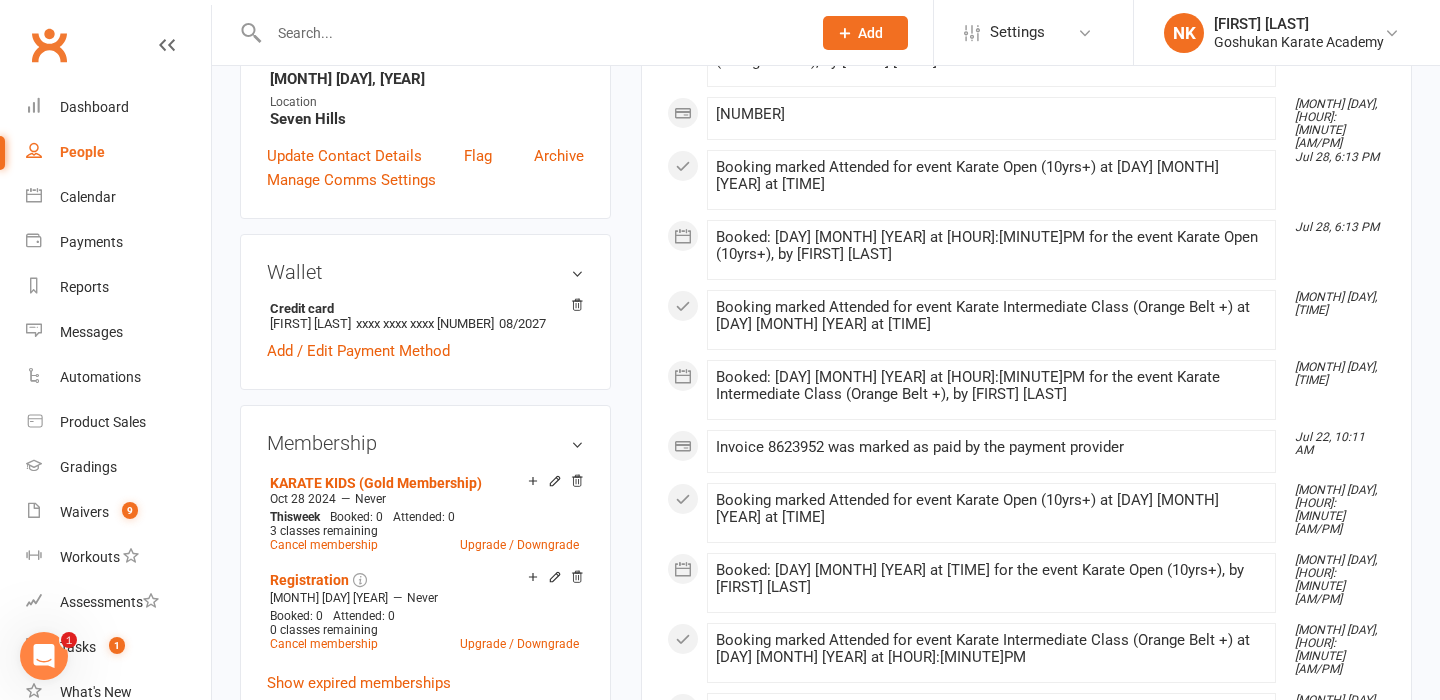 scroll, scrollTop: 499, scrollLeft: 0, axis: vertical 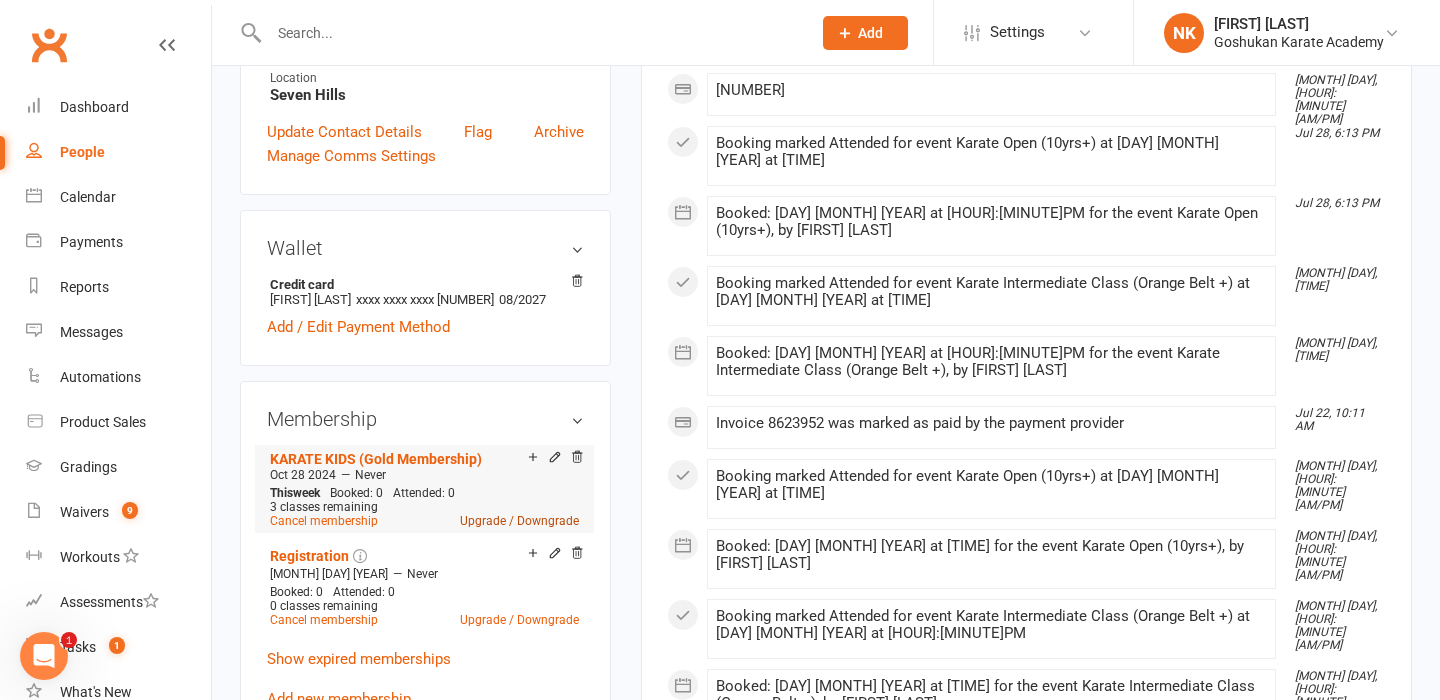 click on "Upgrade / Downgrade" at bounding box center [519, 521] 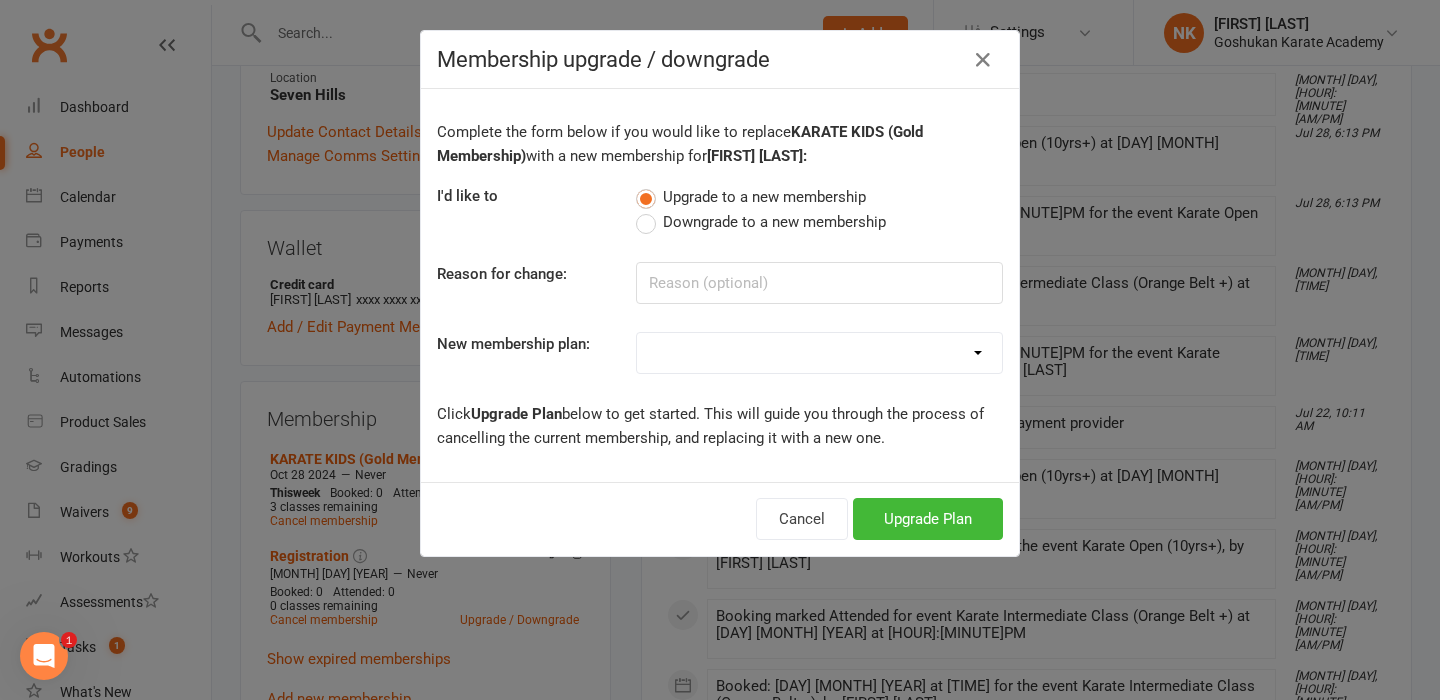 click on "Downgrade to a new membership" at bounding box center (774, 220) 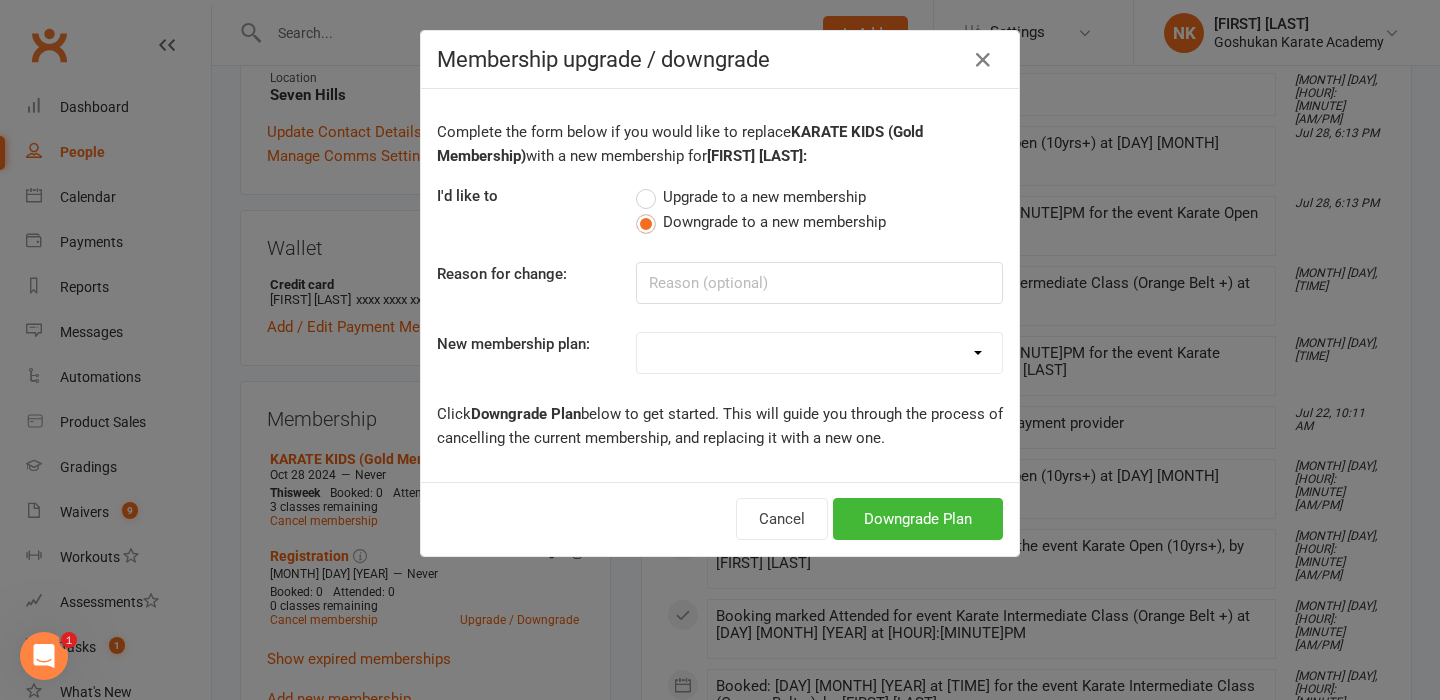 click on "Registration Gold Membership (Unlimited) Silver Membership (1 class per week) Casual Pass Free Trial Class 10 Visit Pass Instructor Silver member - extra class Silver member - free class (3rd plus) VIP KARATE KIDS (Gold Membership) KARATE KIDS (Silver Membership) Platinum Membership (Unlimited classes) Registration Only Annual Insurance Registration Waiver GASSHUKU 2022" at bounding box center (819, 353) 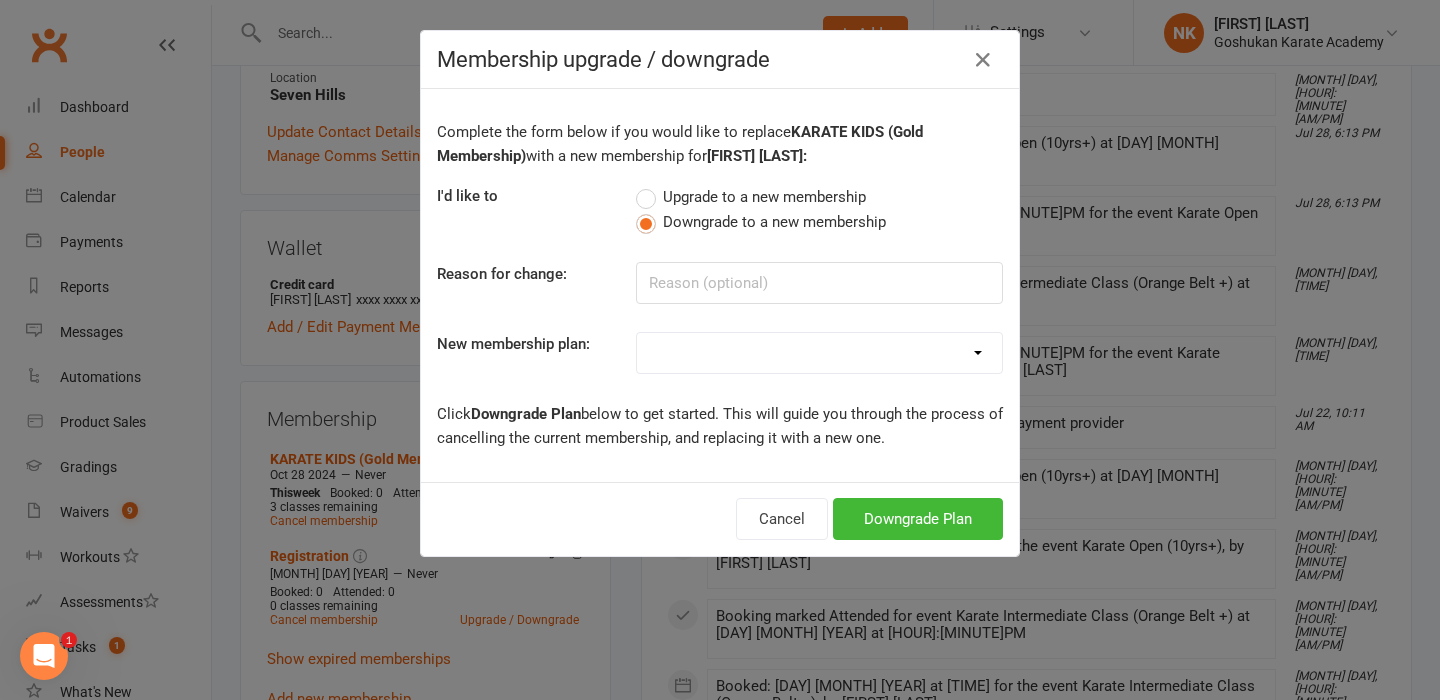 select on "2" 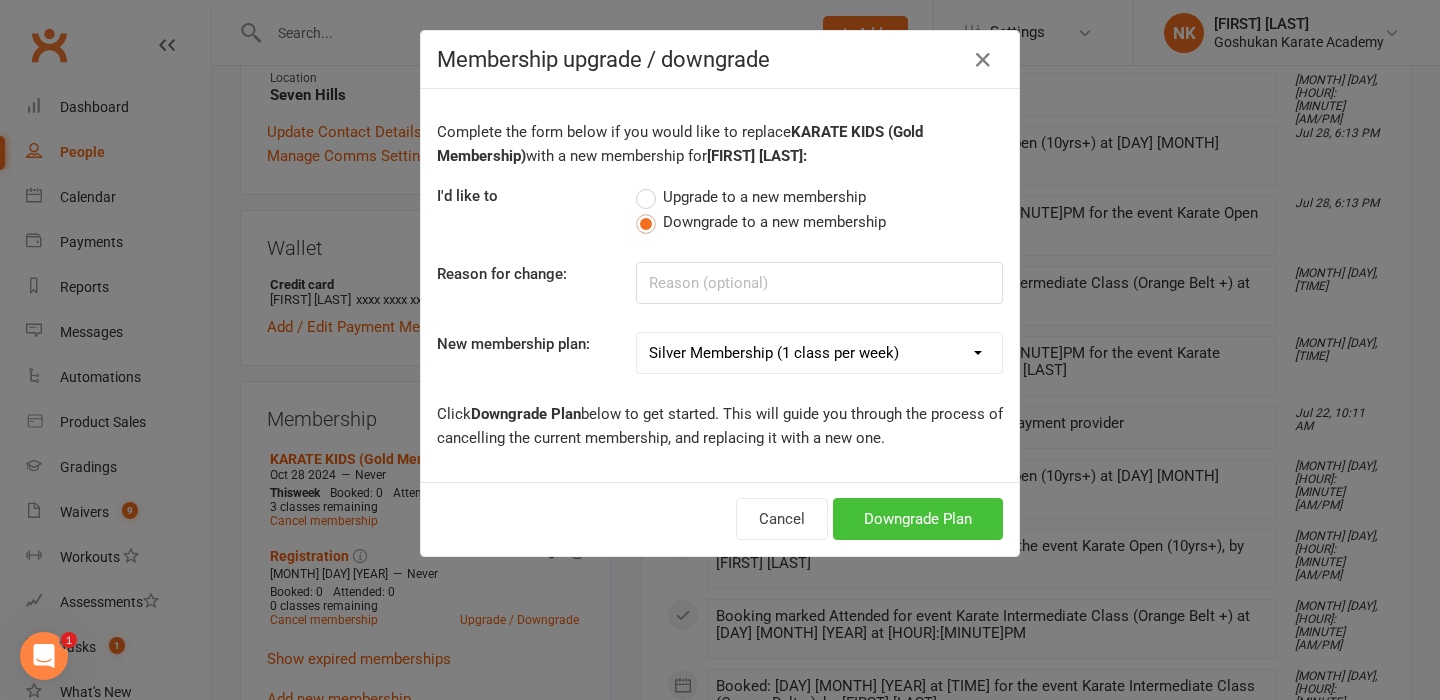 click on "Downgrade Plan" at bounding box center [918, 519] 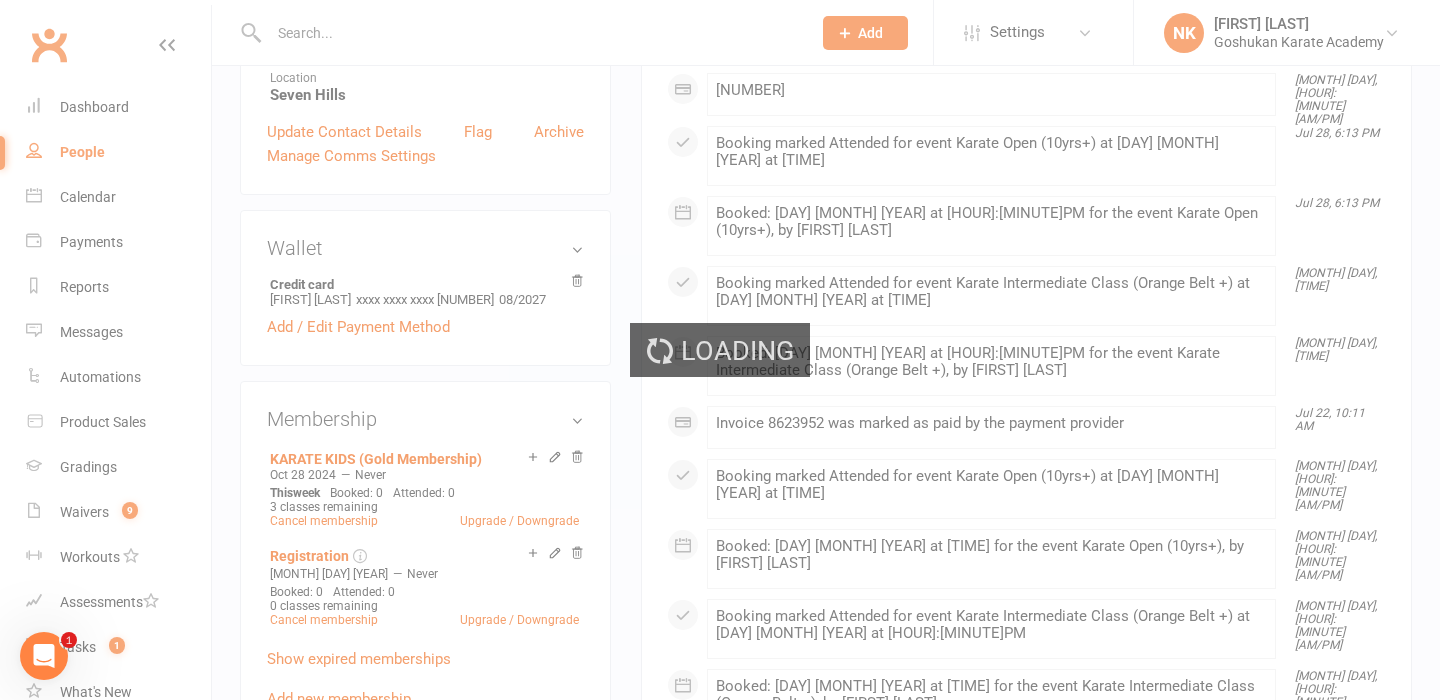 scroll, scrollTop: 0, scrollLeft: 0, axis: both 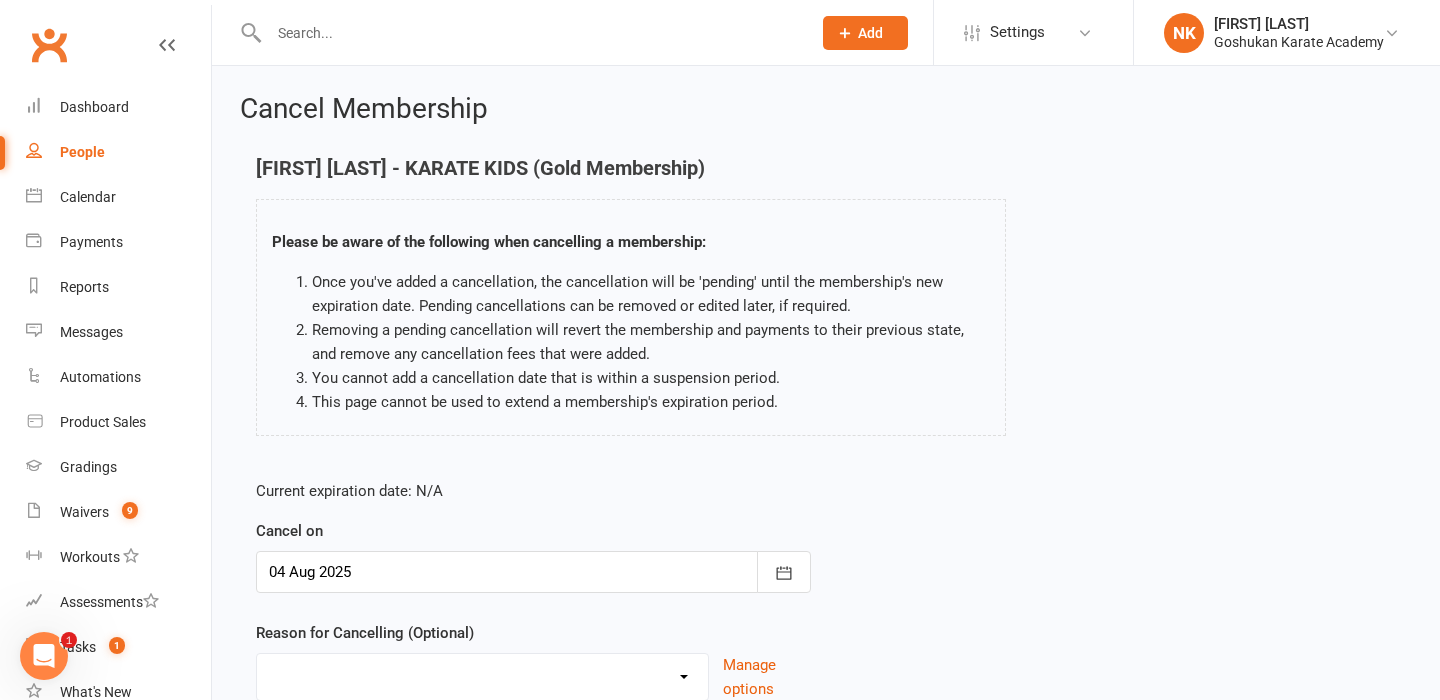click at bounding box center [533, 572] 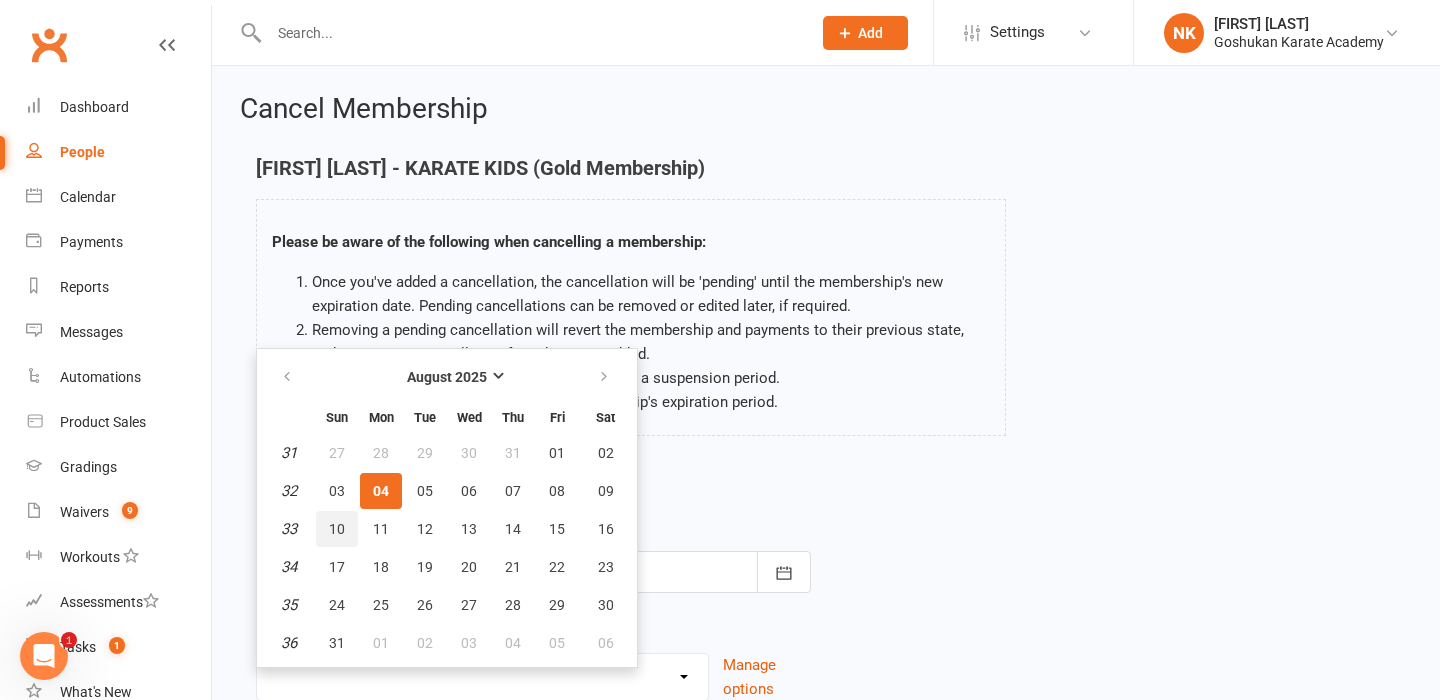 click on "10" at bounding box center [337, 529] 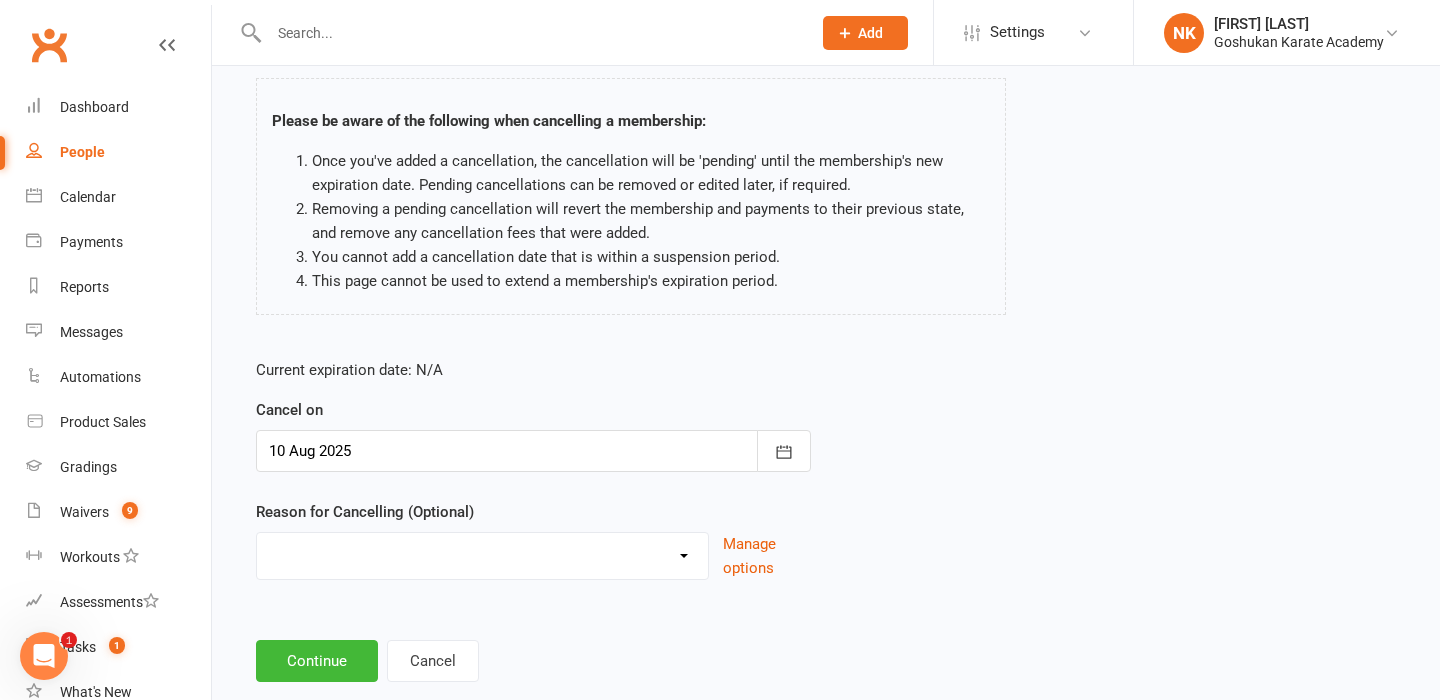 scroll, scrollTop: 126, scrollLeft: 0, axis: vertical 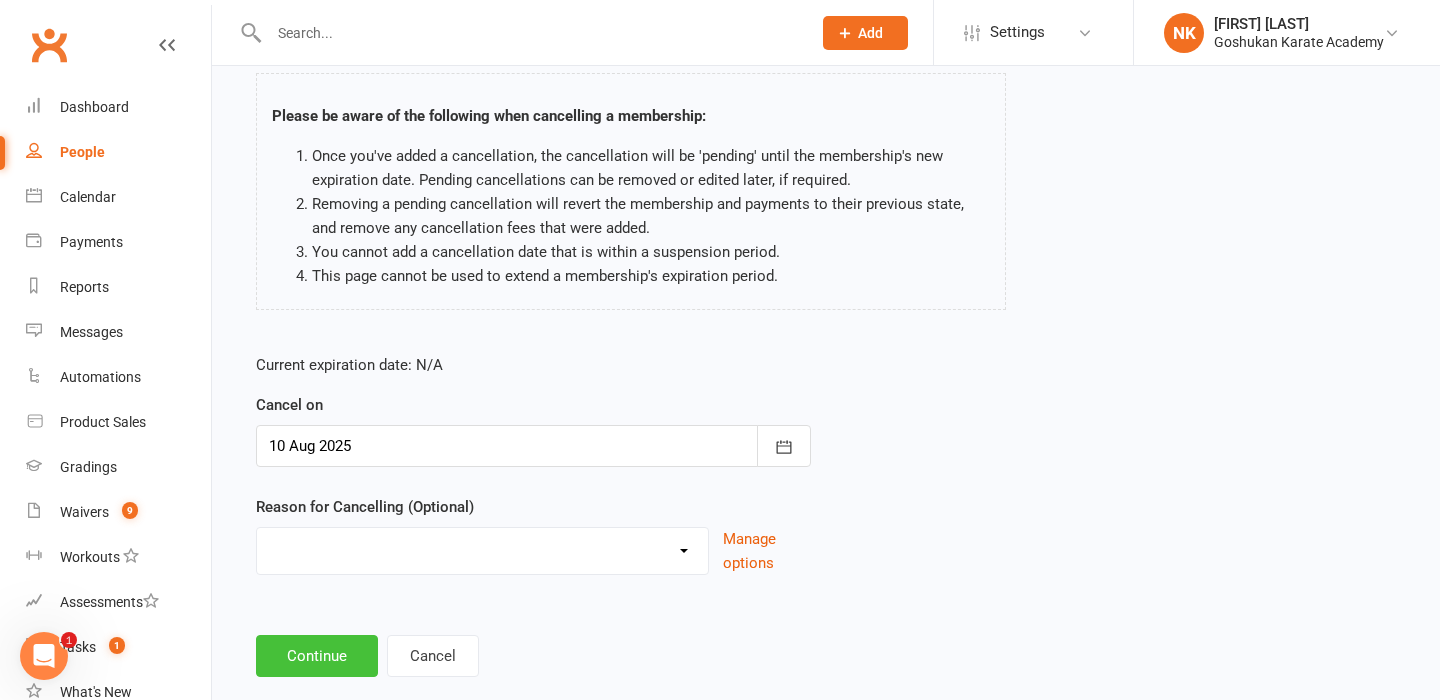 click on "Continue" at bounding box center [317, 656] 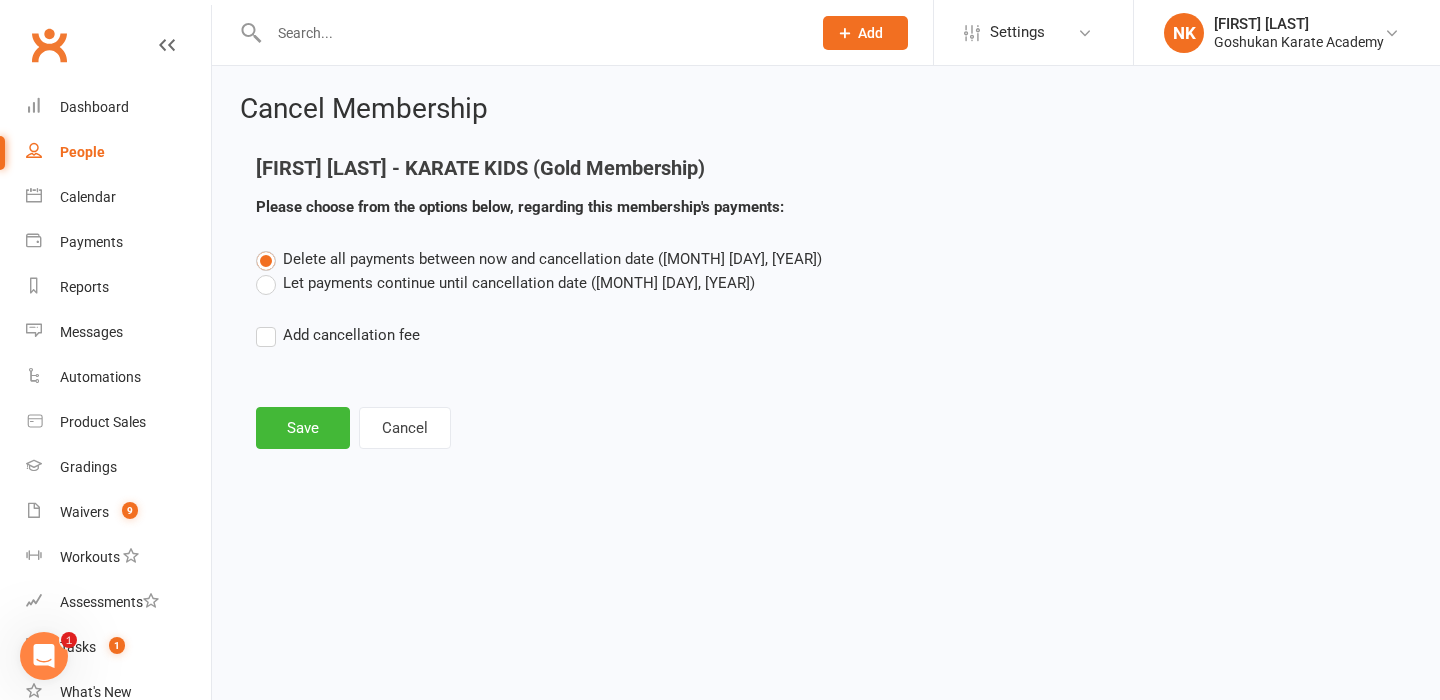 click on "Let payments continue until cancellation date (Aug 10, 2025)" at bounding box center (505, 283) 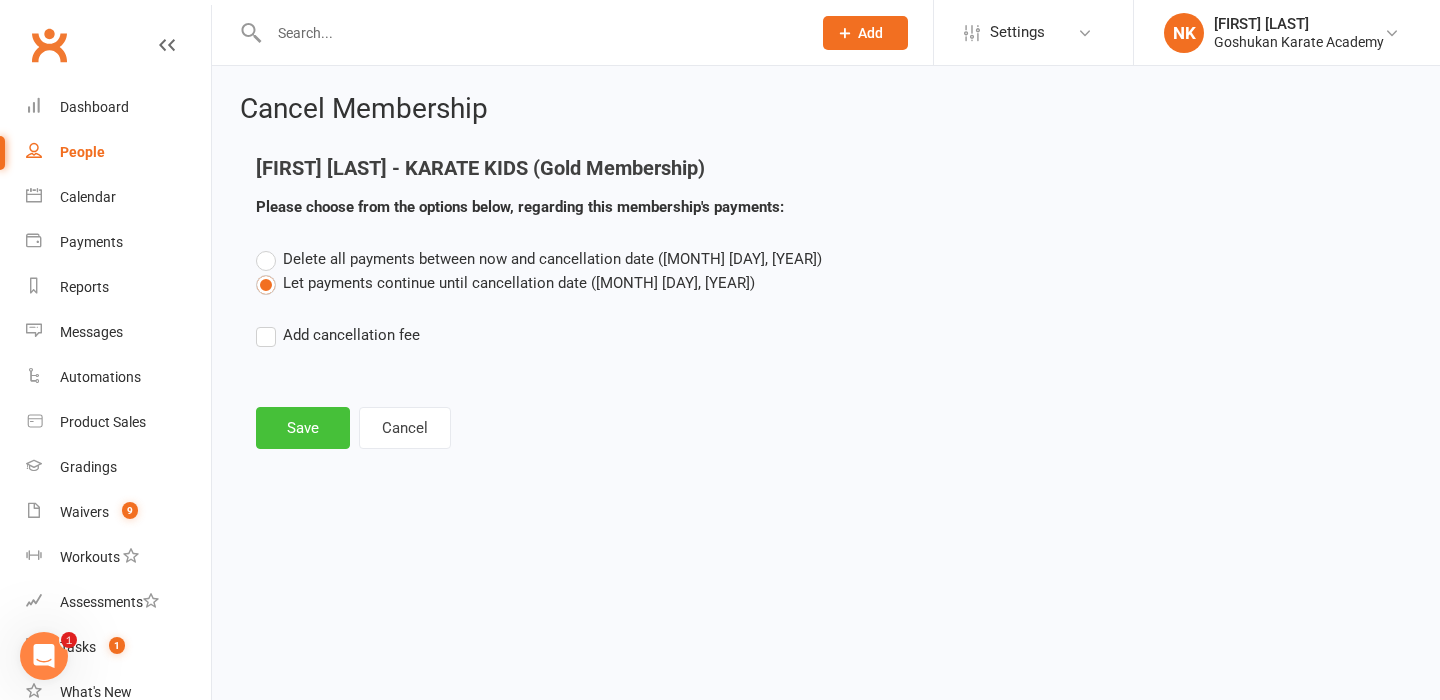 click on "Save" at bounding box center (303, 428) 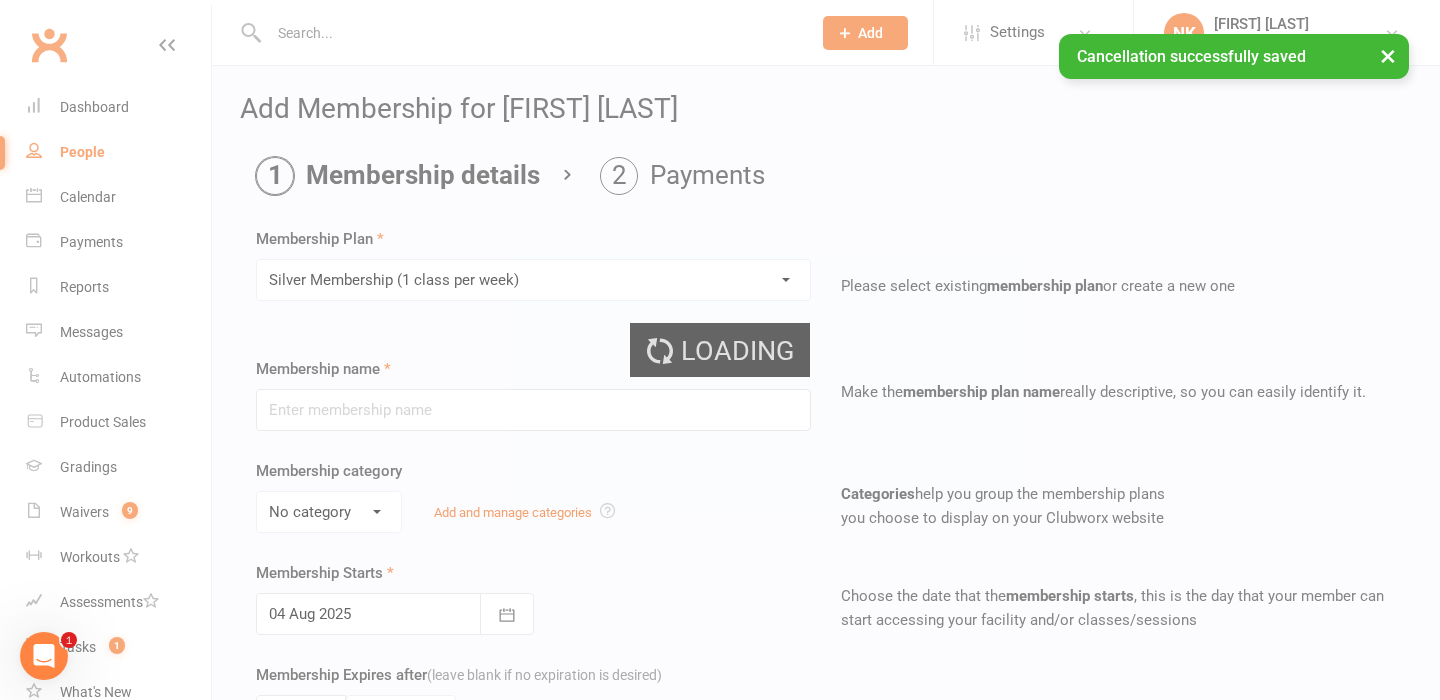 type on "Silver Membership (1 class per week)" 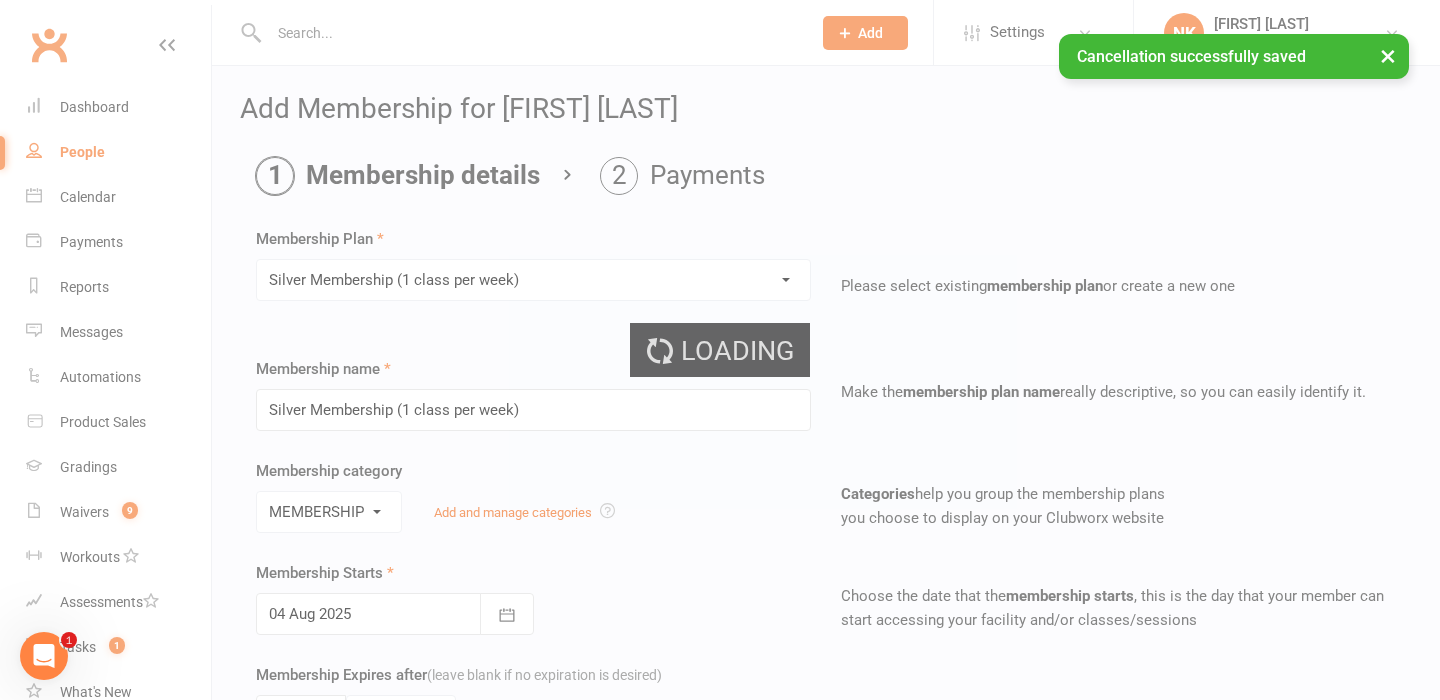 type on "0" 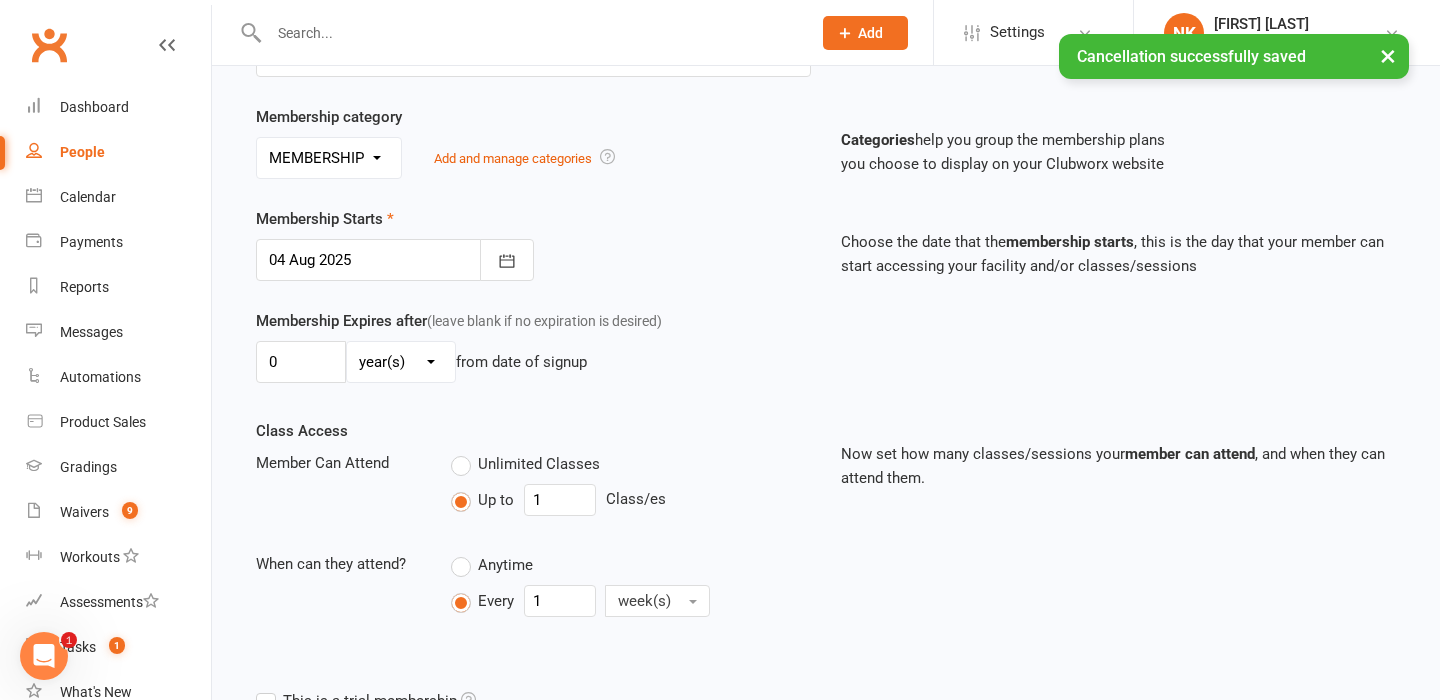scroll, scrollTop: 359, scrollLeft: 0, axis: vertical 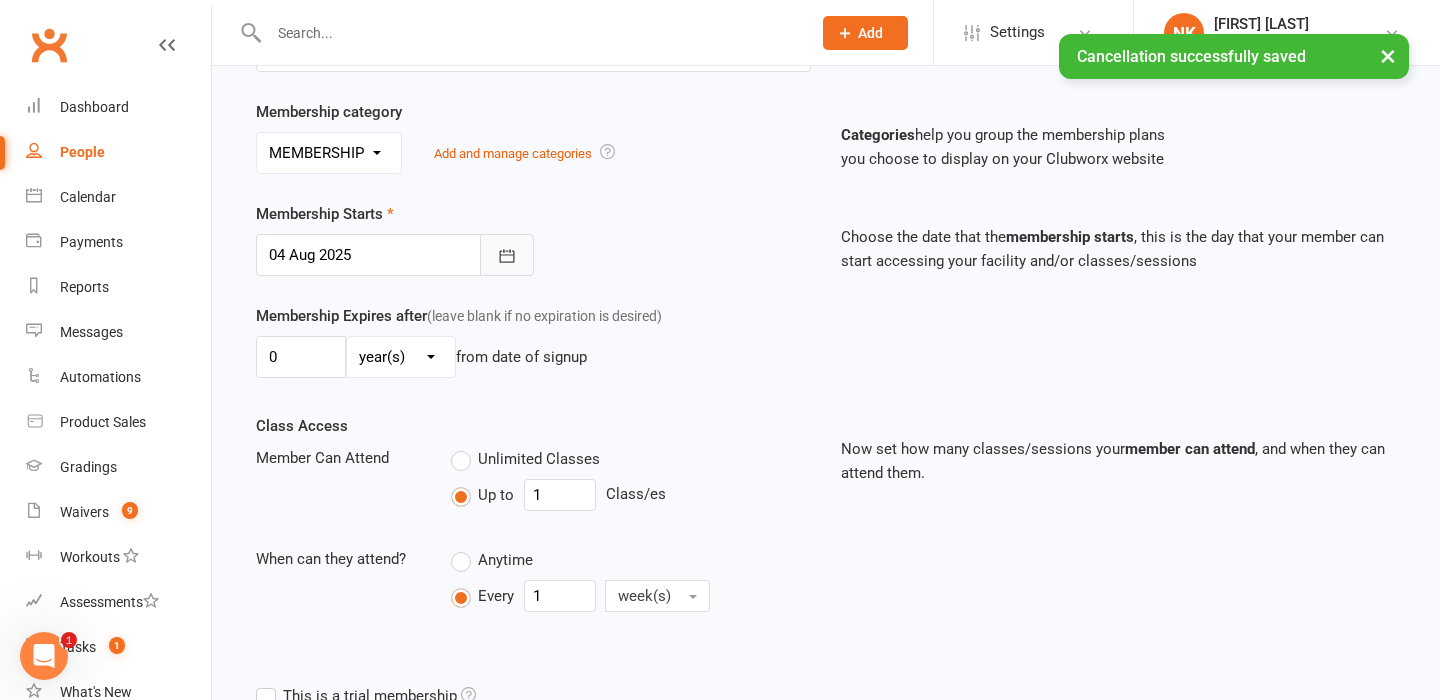 click 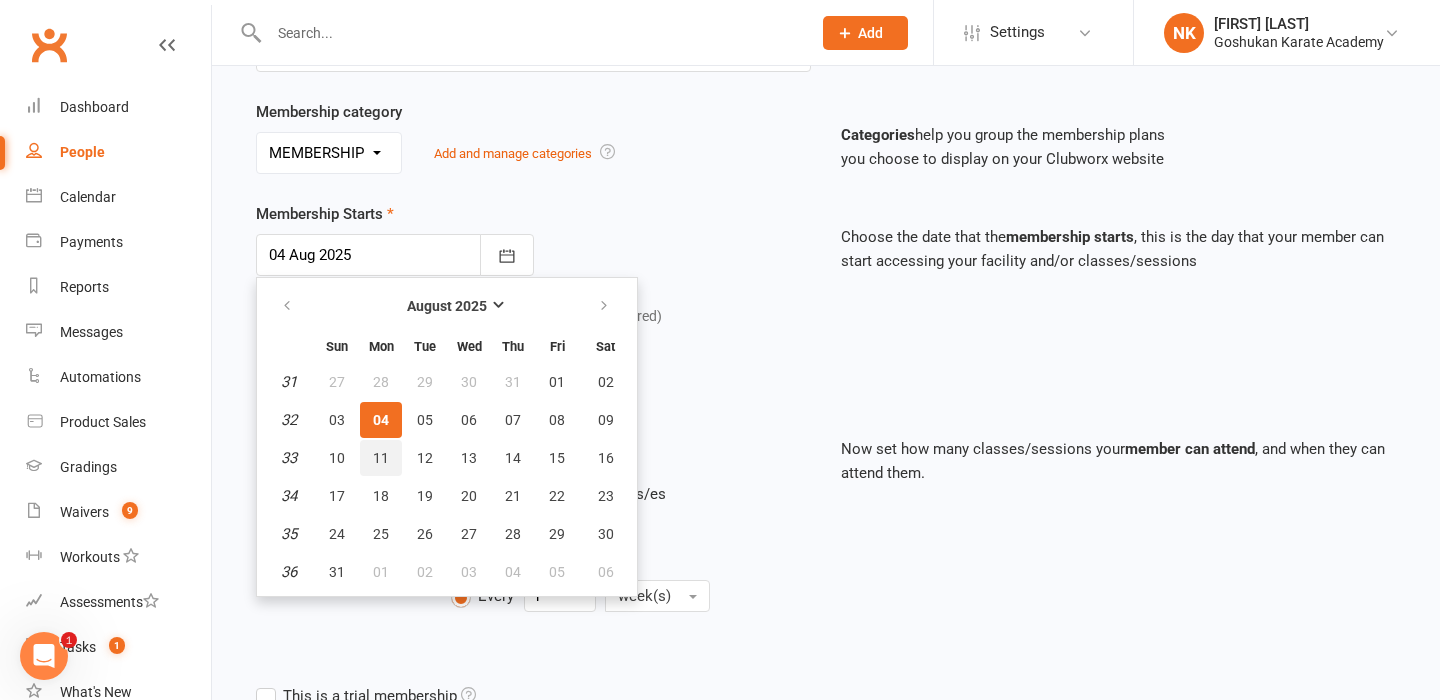click on "11" at bounding box center (381, 458) 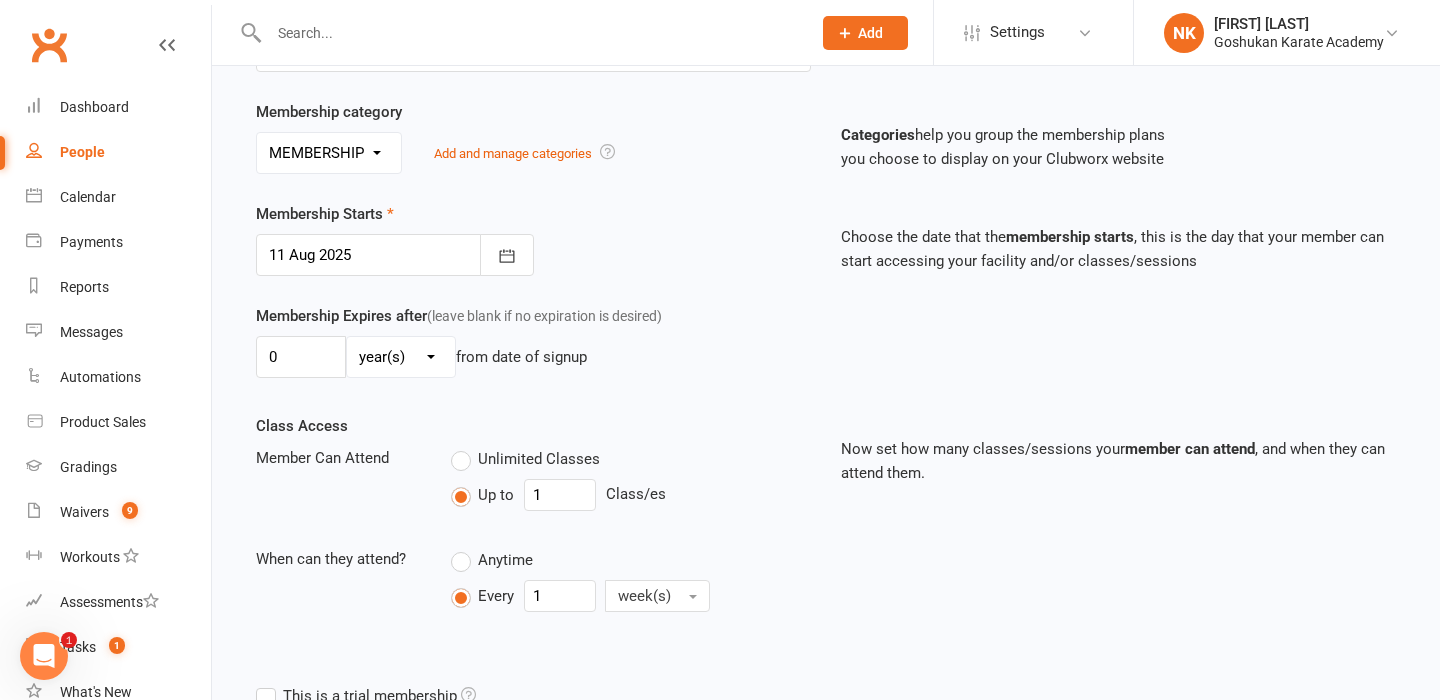scroll, scrollTop: 638, scrollLeft: 0, axis: vertical 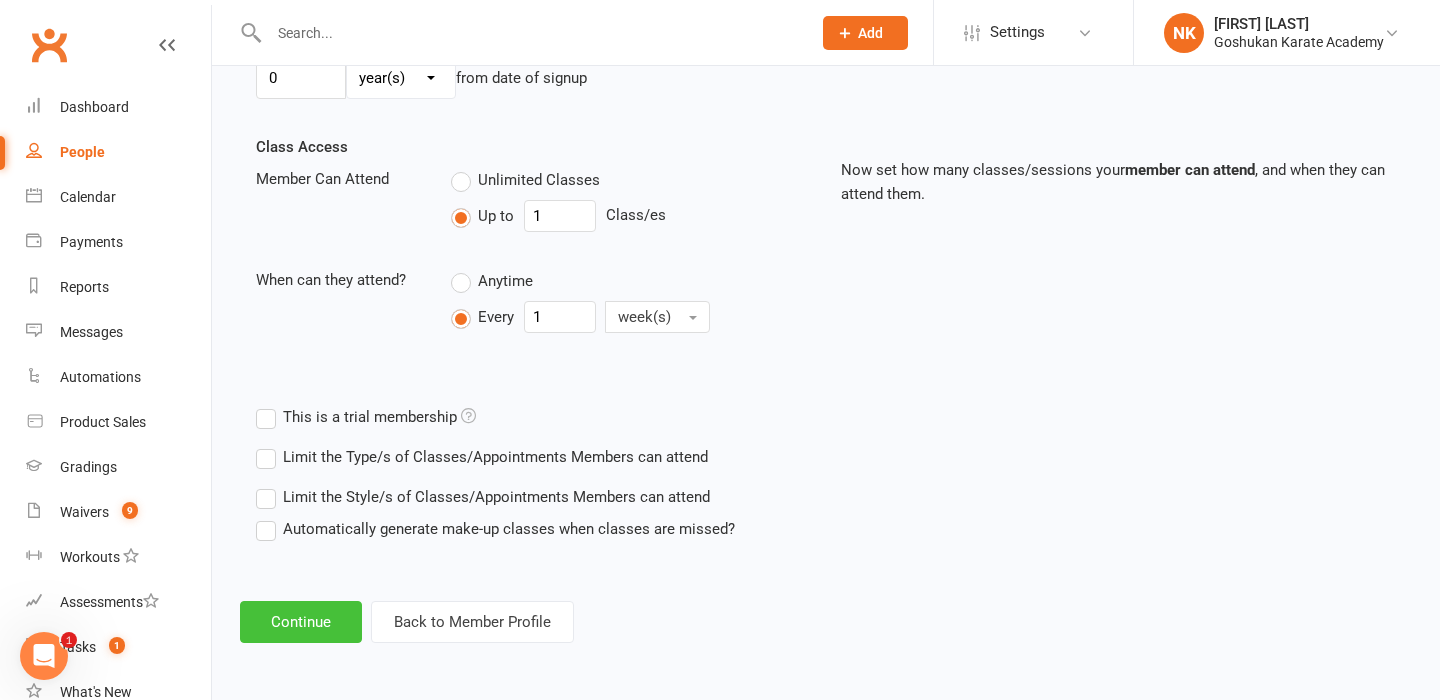 click on "Continue" at bounding box center (301, 622) 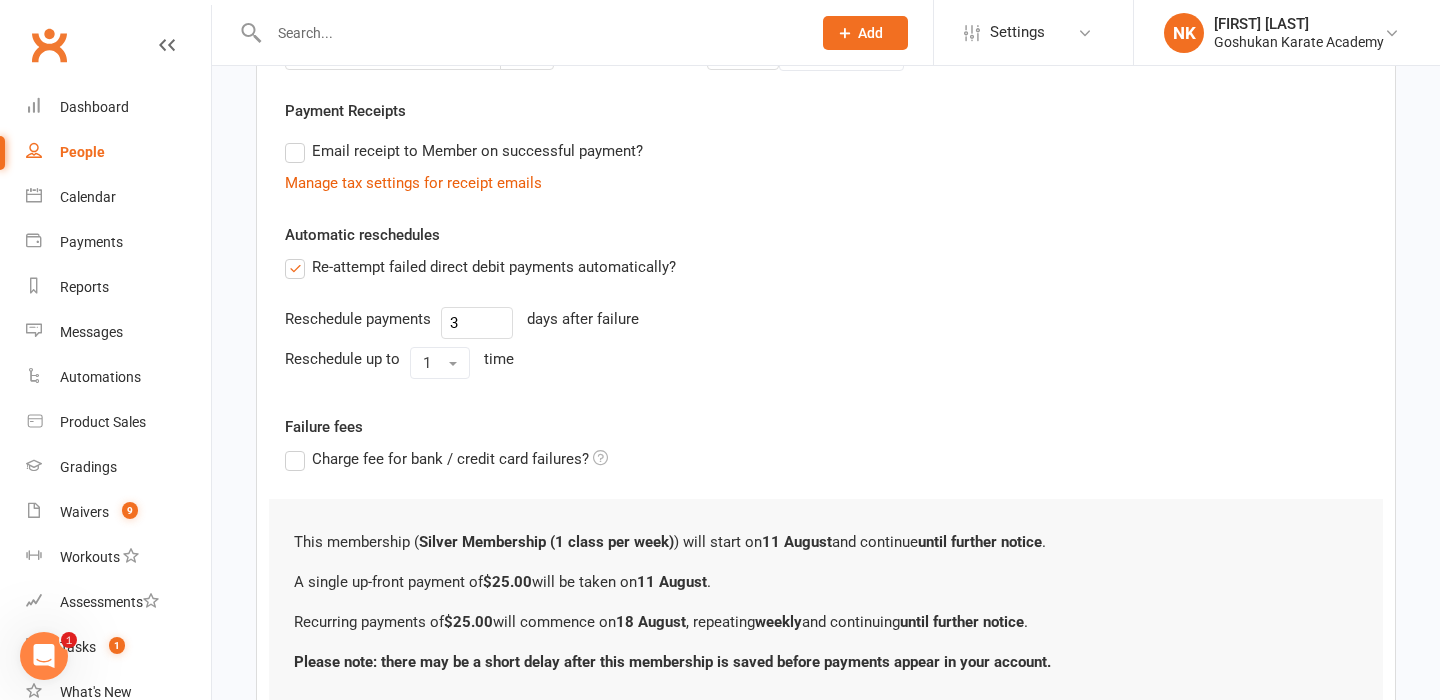 scroll, scrollTop: 714, scrollLeft: 0, axis: vertical 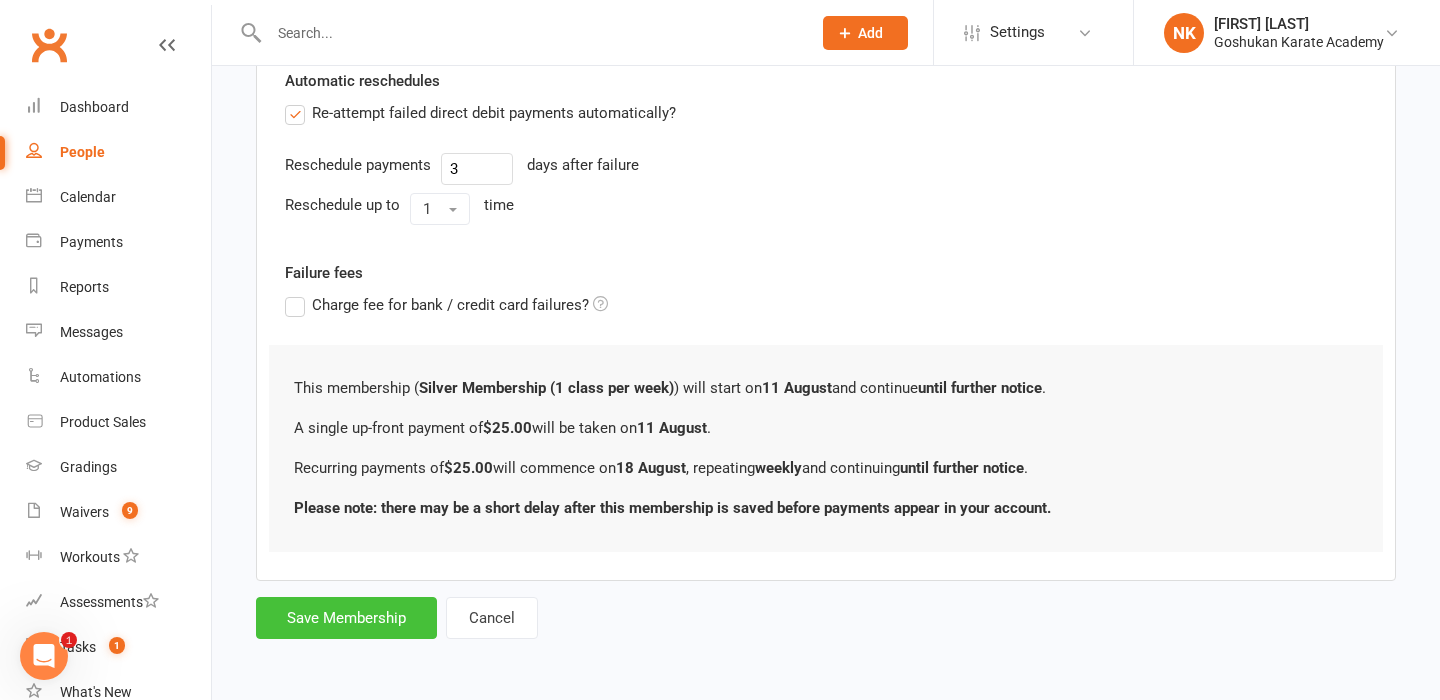 click on "Save Membership" at bounding box center (346, 618) 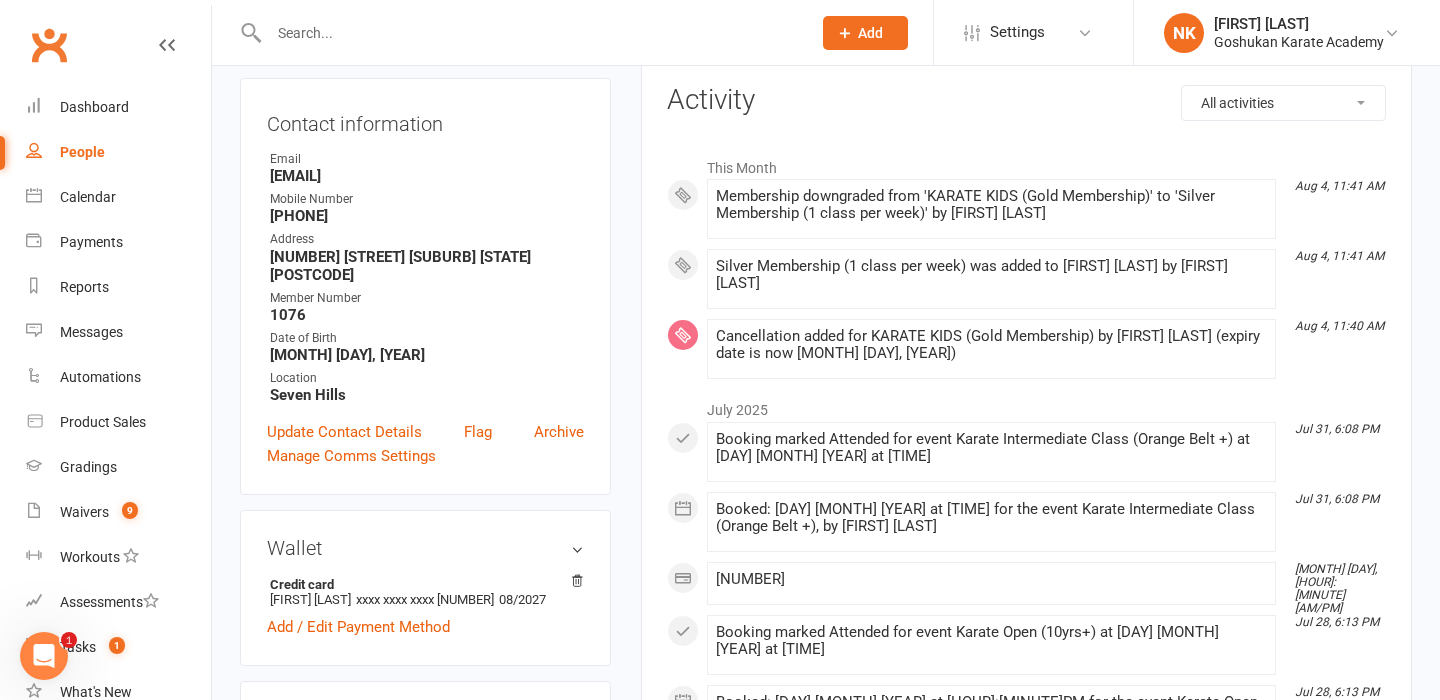 scroll, scrollTop: 254, scrollLeft: 0, axis: vertical 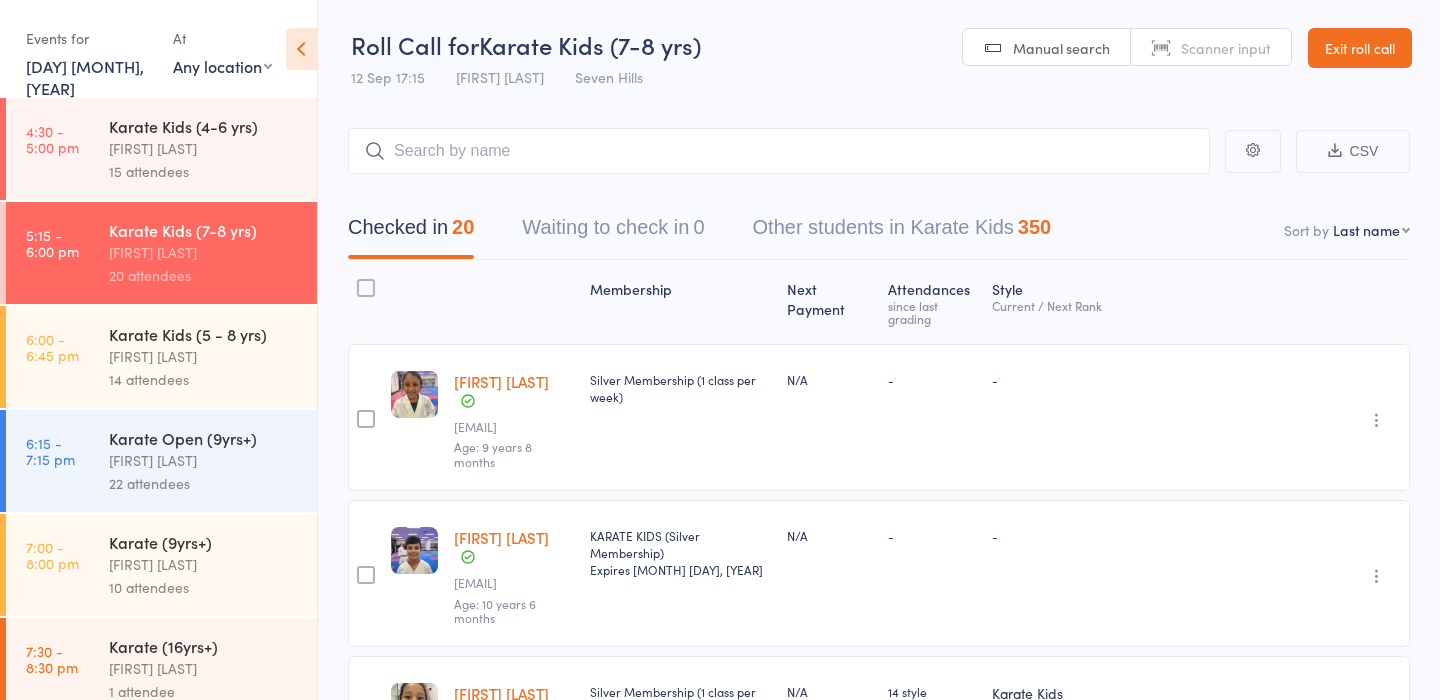 click on "Exit roll call" at bounding box center (1360, 48) 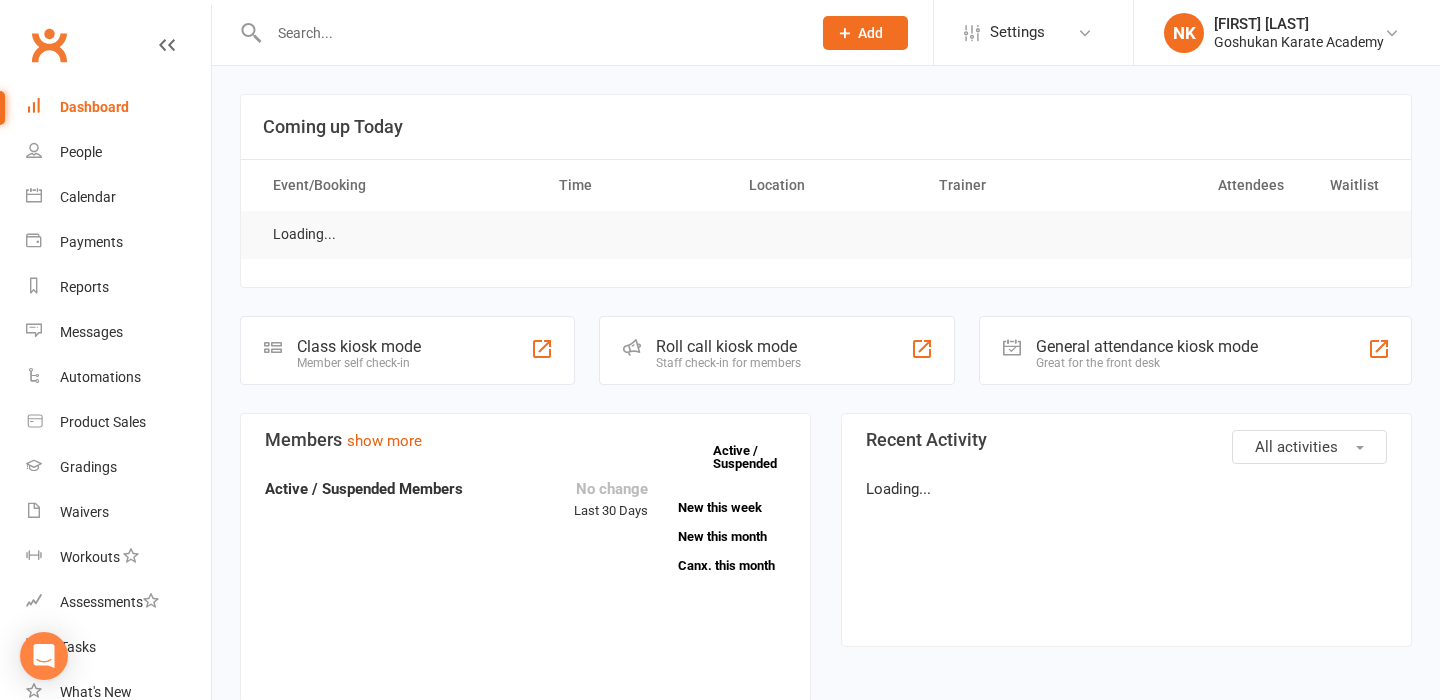 scroll, scrollTop: 0, scrollLeft: 0, axis: both 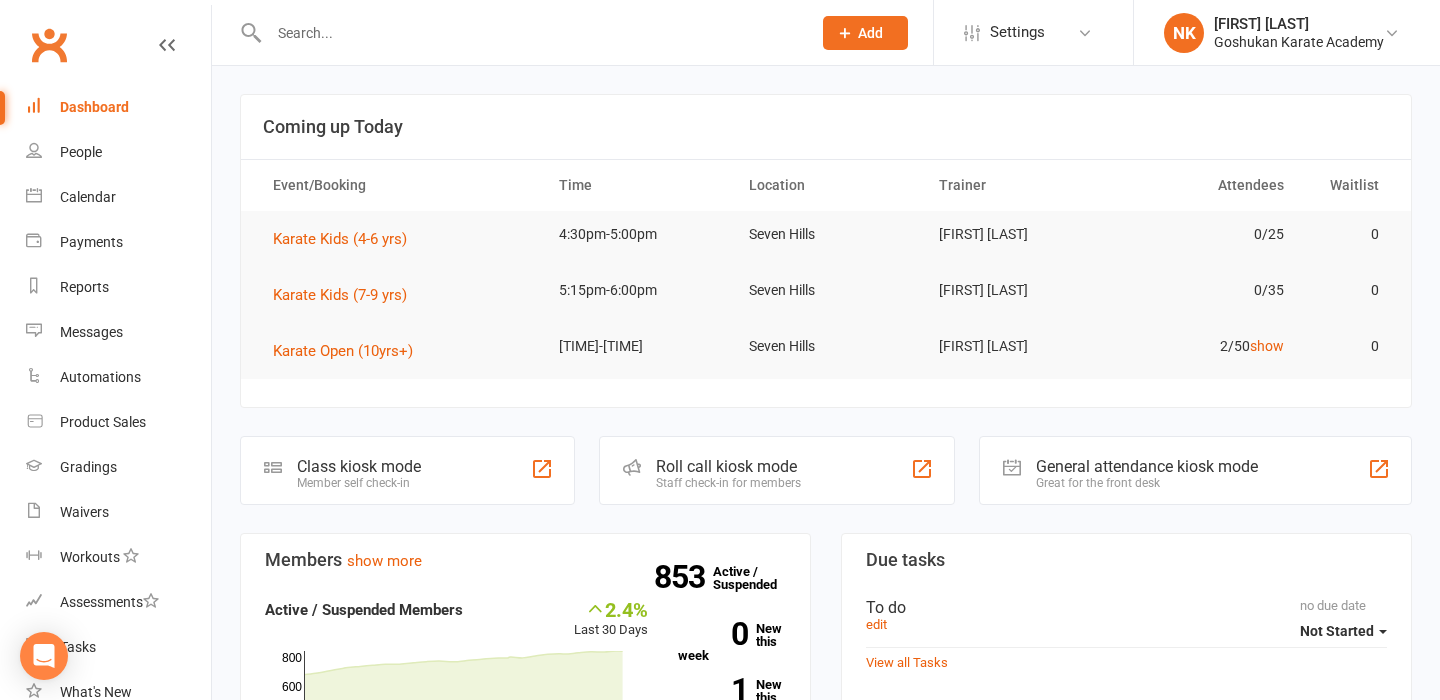 click at bounding box center (530, 33) 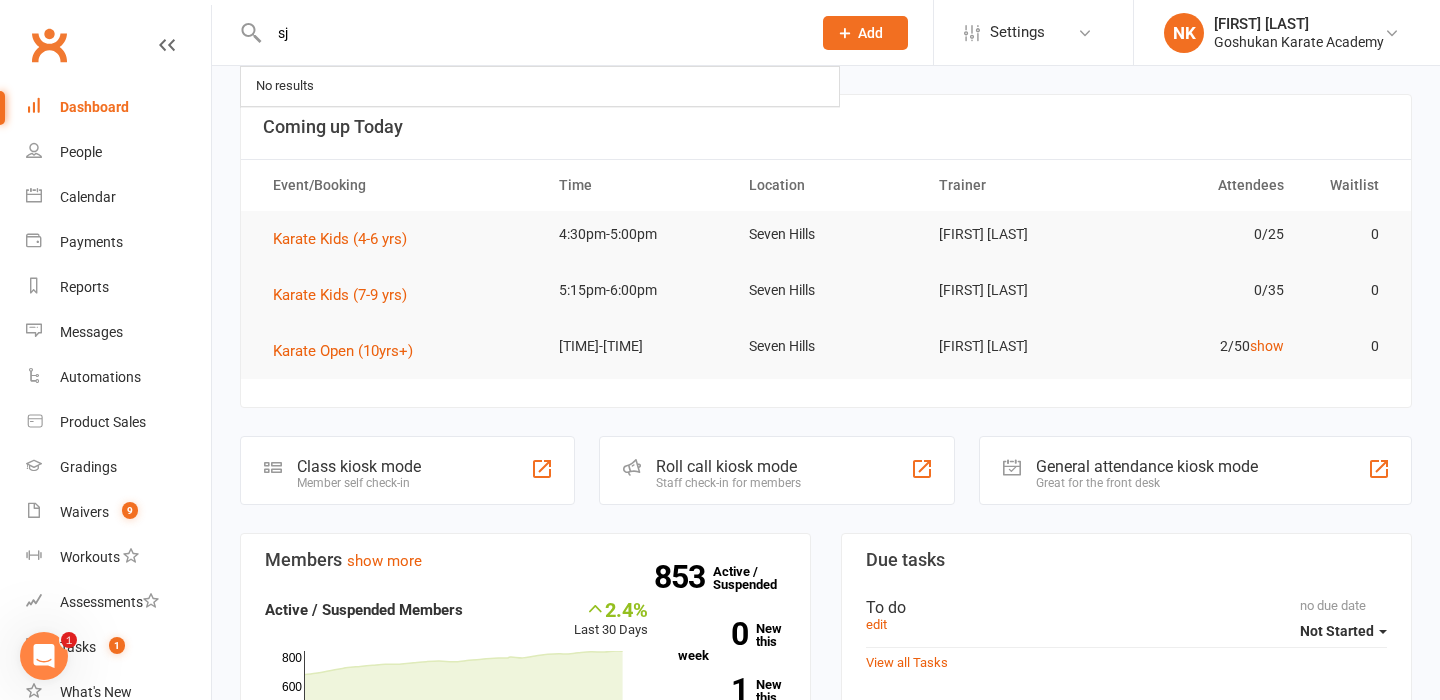 scroll, scrollTop: 0, scrollLeft: 0, axis: both 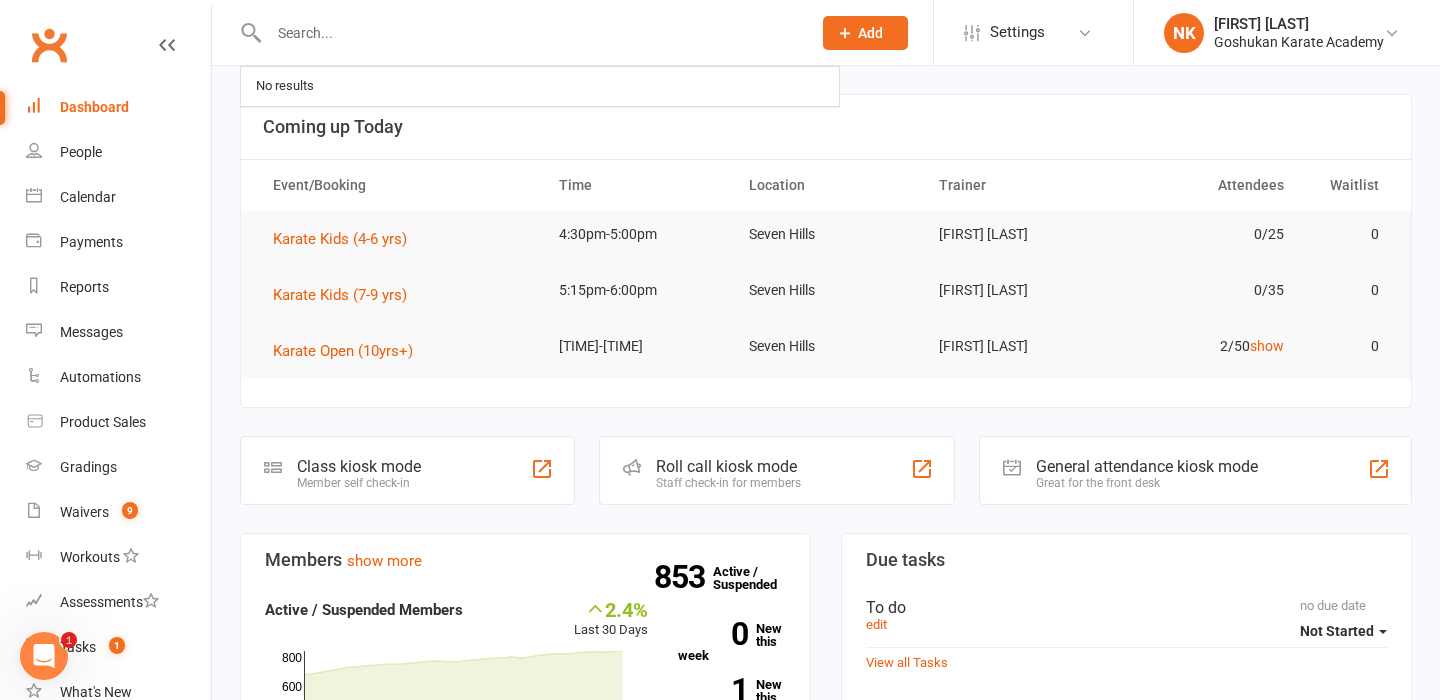type on "h" 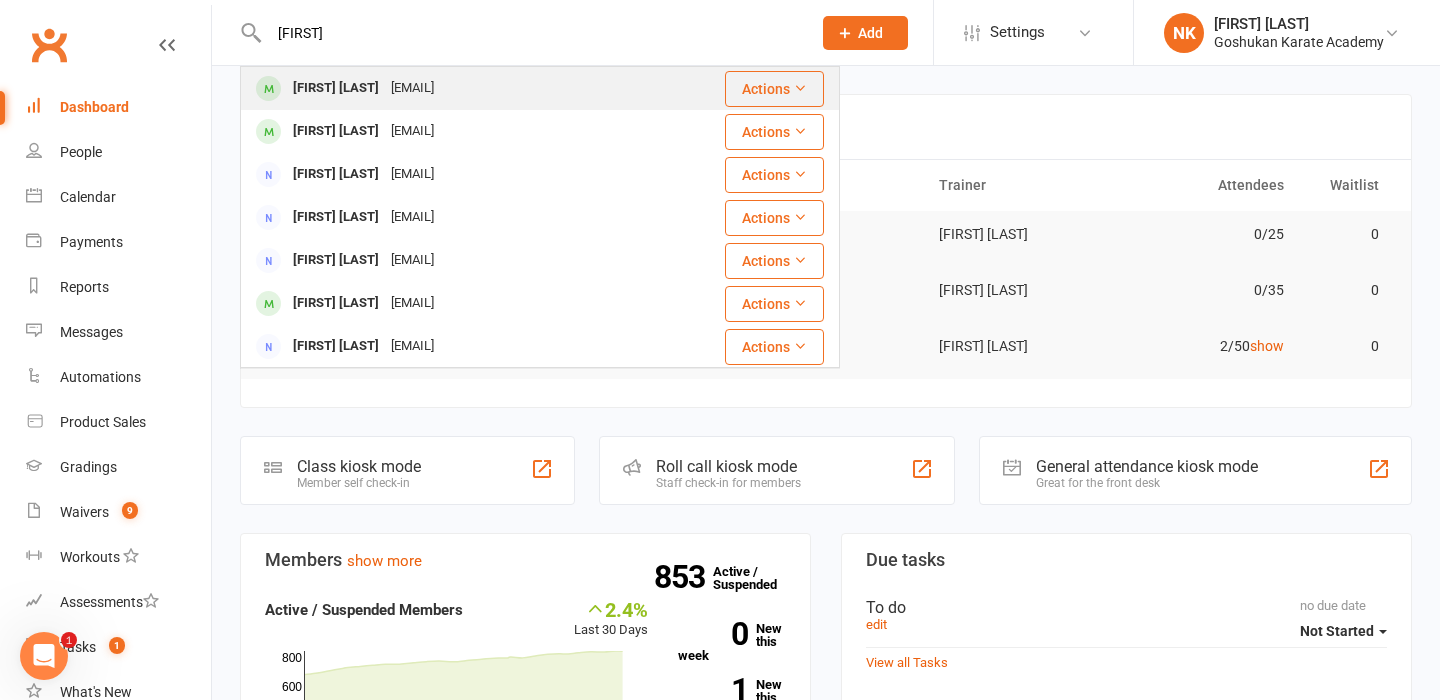 type on "[FIRST]" 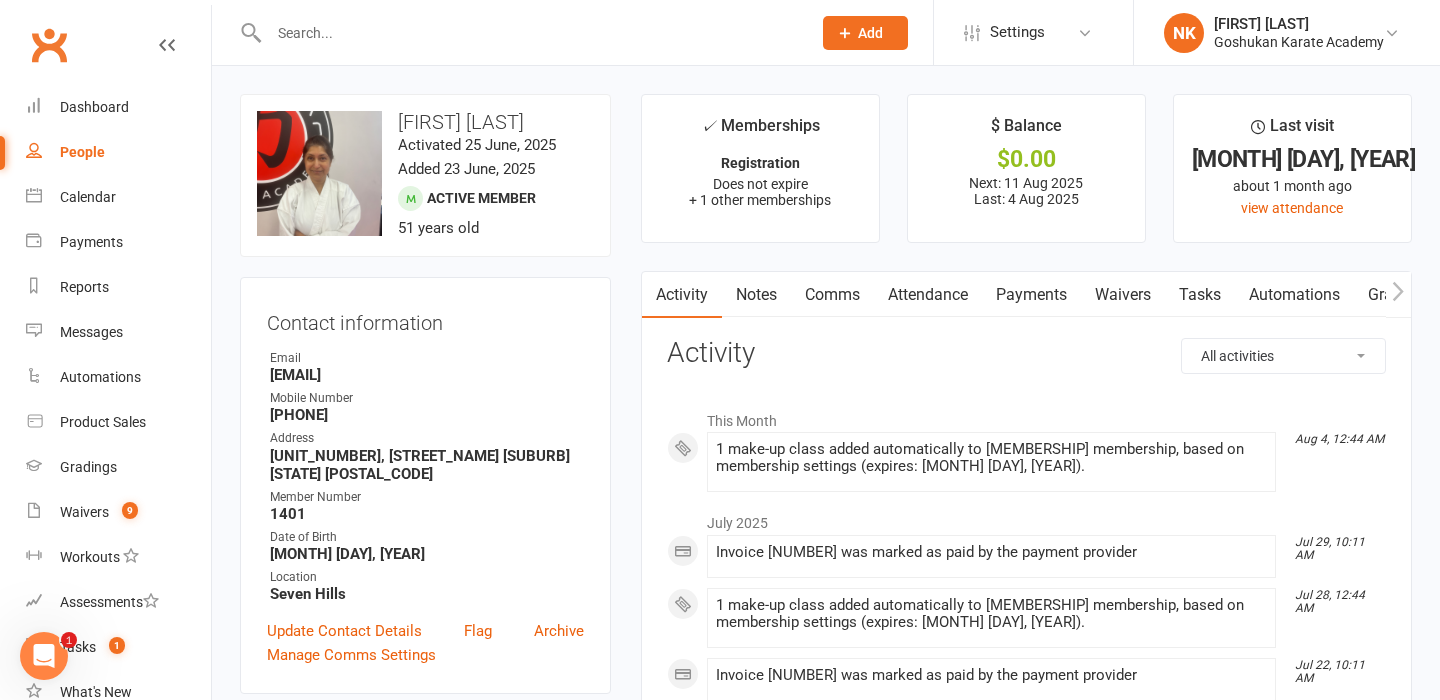 click on "✓ Memberships Registration Does not expire + 1 other memberships $ Balance $0.00 Next: 11 Aug 2025 Last: 4 Aug 2025 Last visit 29 Jun 2025 about 1 month ago view attendance
Activity Notes Comms Attendance Payments Waivers Tasks Automations Gradings / Promotions Credit balance
All activities Bookings / Attendances Communications Notes Failed SMSes Gradings Members Memberships POS Sales Payments Credit Vouchers Prospects Reports Automations Tasks Waivers Workouts Kiosk Mode Consent Assessments Contact Flags Family Relationships Activity This Month Aug 4, 12:44 AM 1 make-up class added automatically to Silver Membership (1 class per week) membership, based on membership settings (expires: 03 Feb 2026).   July 2025 Jul 29, 10:11 AM Invoice 0812689 was marked as paid by the payment provider   Jul 28, 12:44 AM 1 make-up class added automatically to Silver Membership (1 class per week) membership, based on membership settings (expires: 27 Jan 2026).   Jul 22, 10:11 AM   Jul 21, 12:44 AM   Jul 15, 10:10 AM" at bounding box center [1026, 1189] 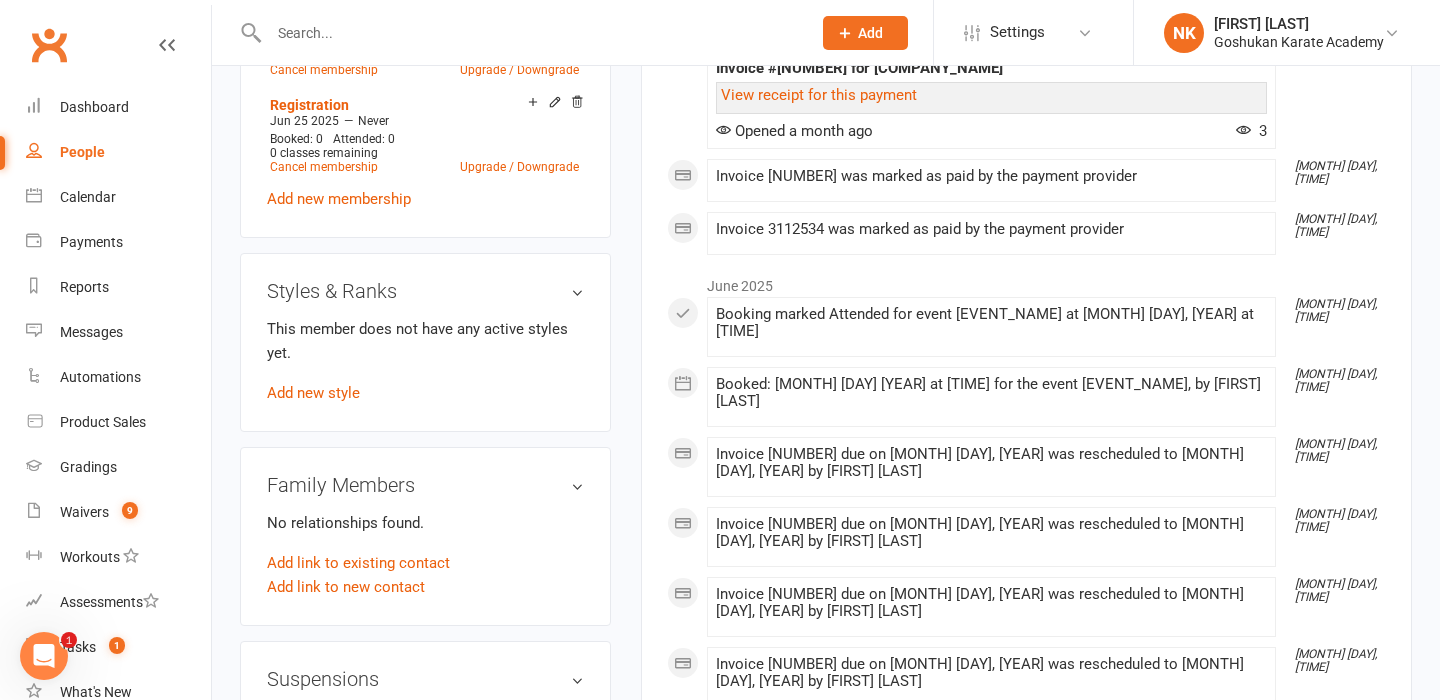 scroll, scrollTop: 0, scrollLeft: 0, axis: both 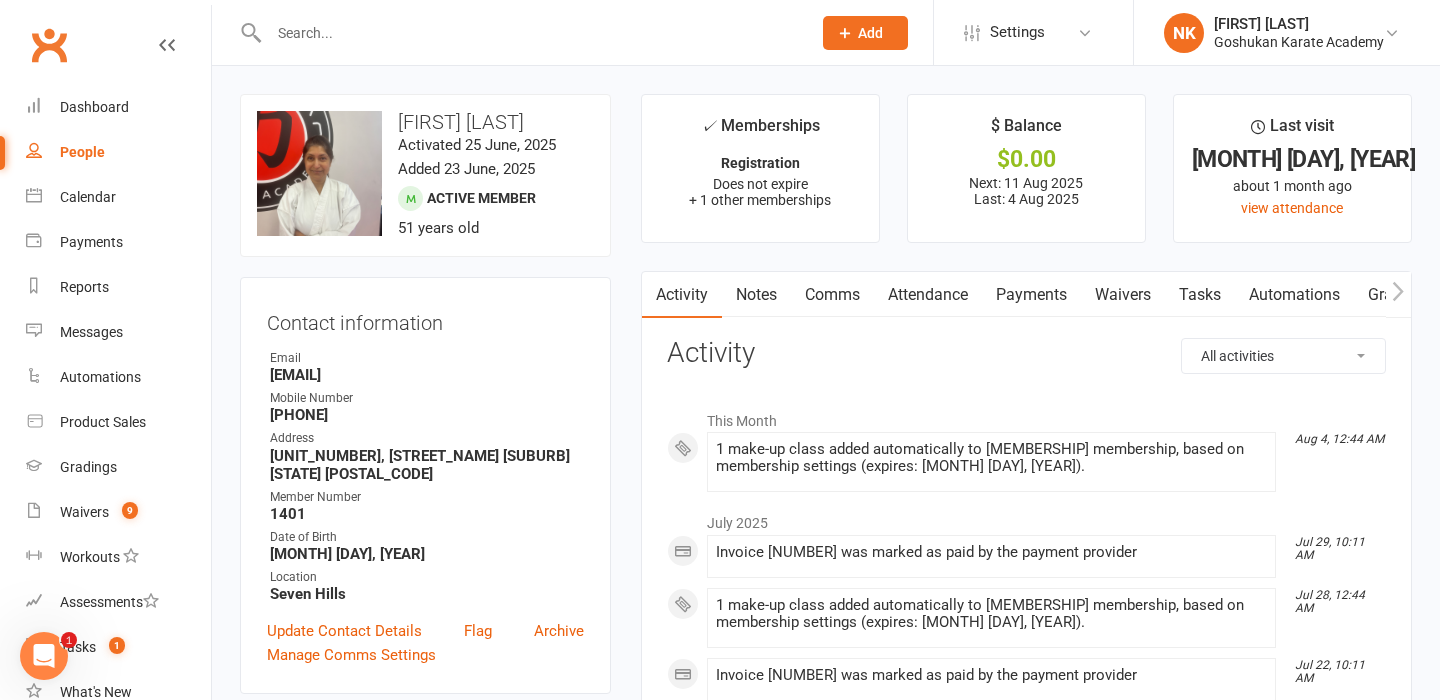 click at bounding box center (518, 32) 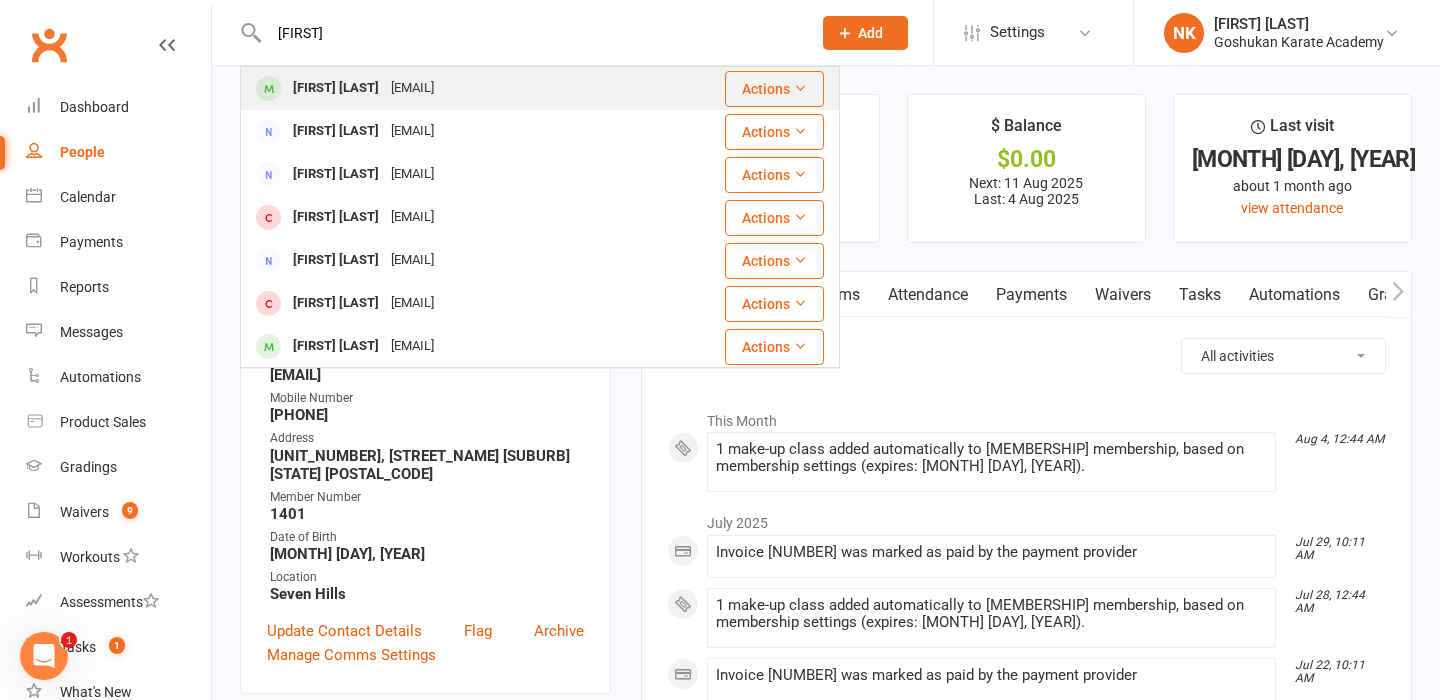 type on "[FIRST]" 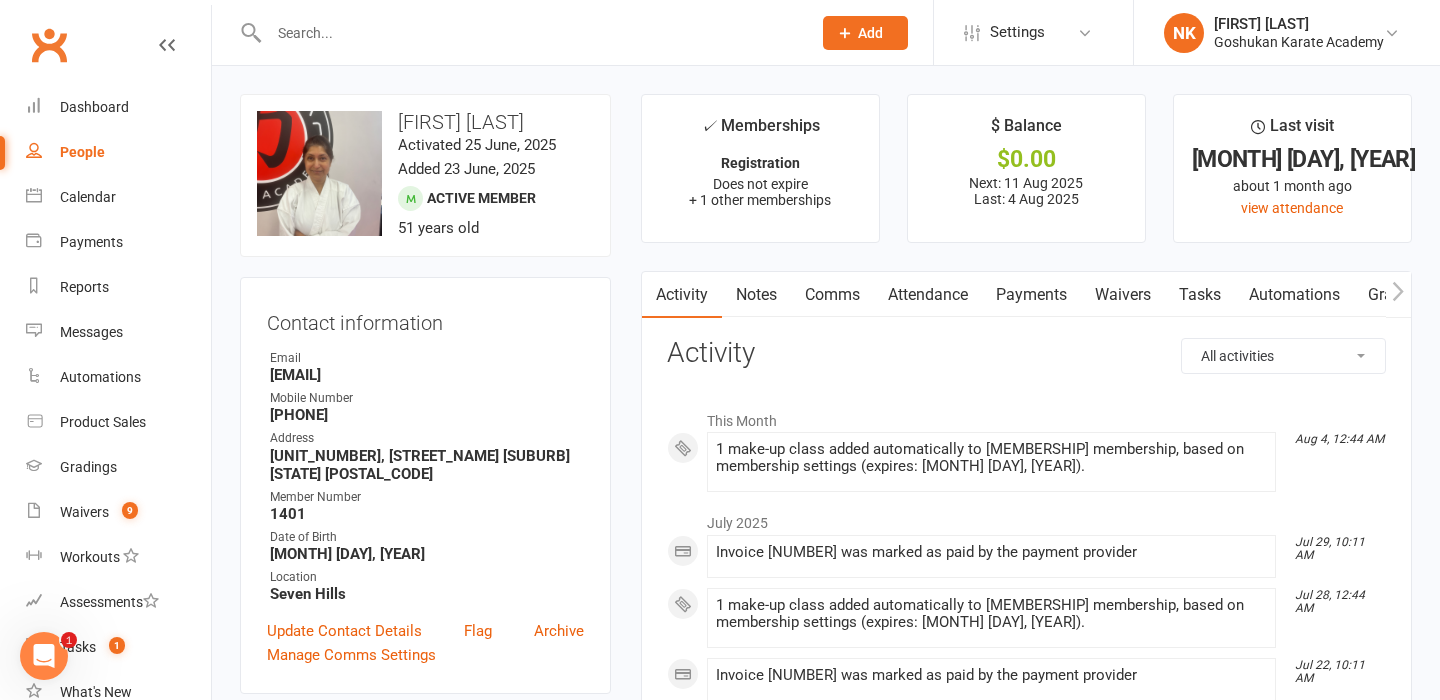 click at bounding box center [530, 33] 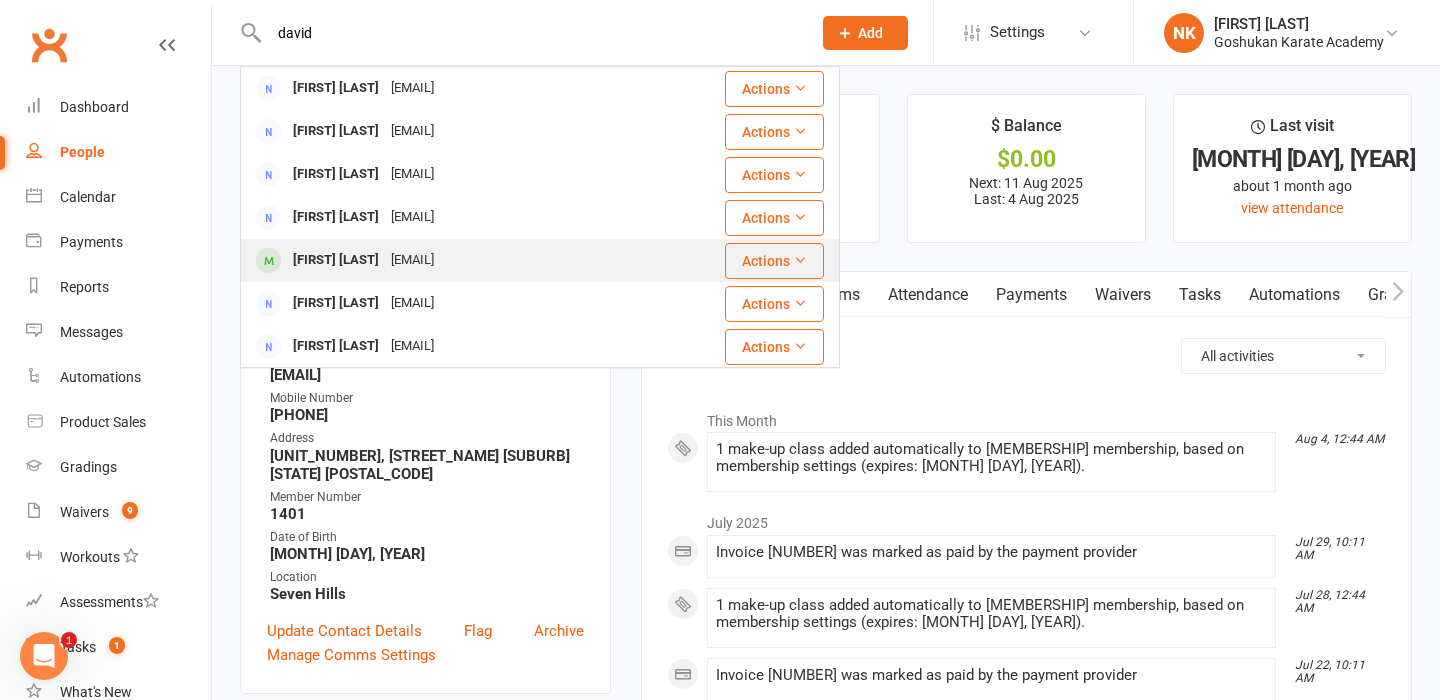 type on "david" 